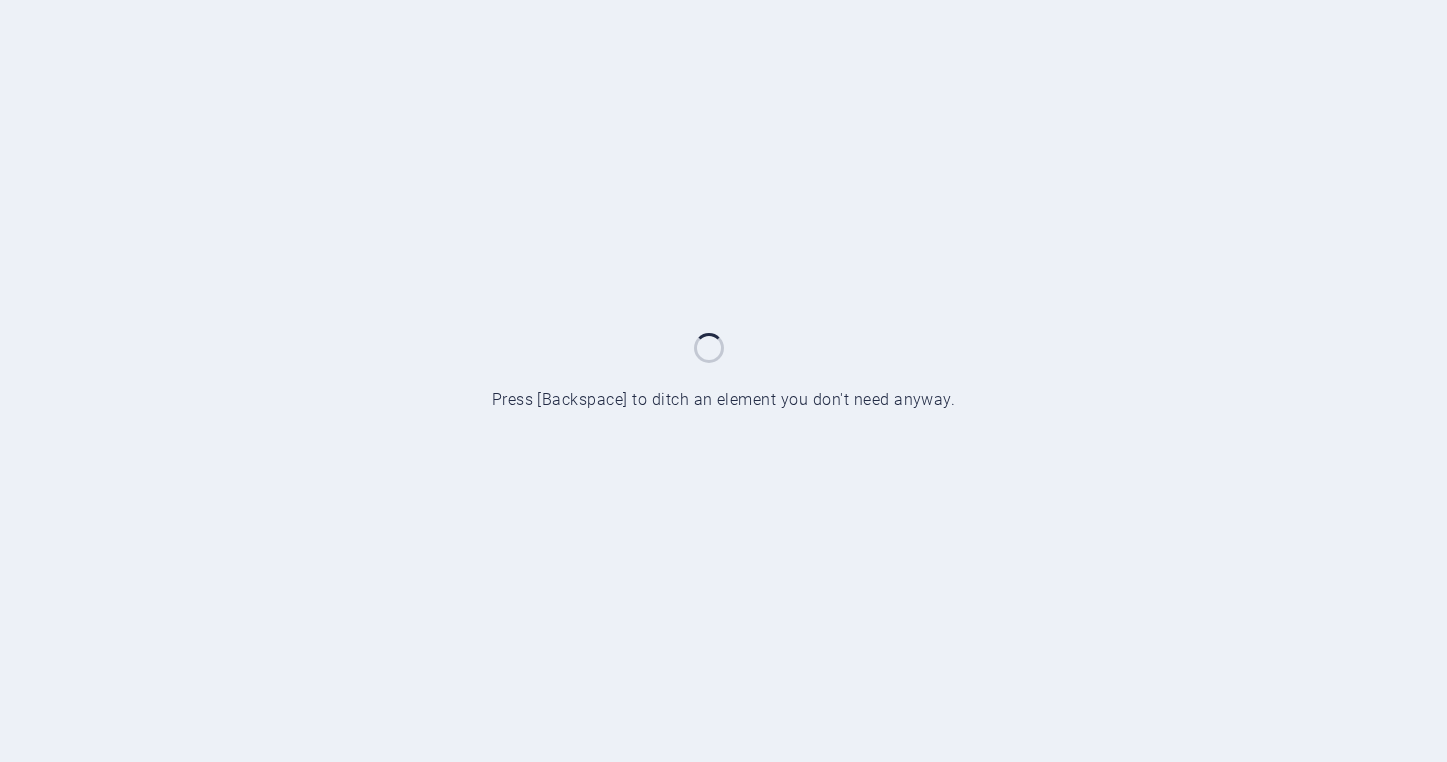scroll, scrollTop: 0, scrollLeft: 0, axis: both 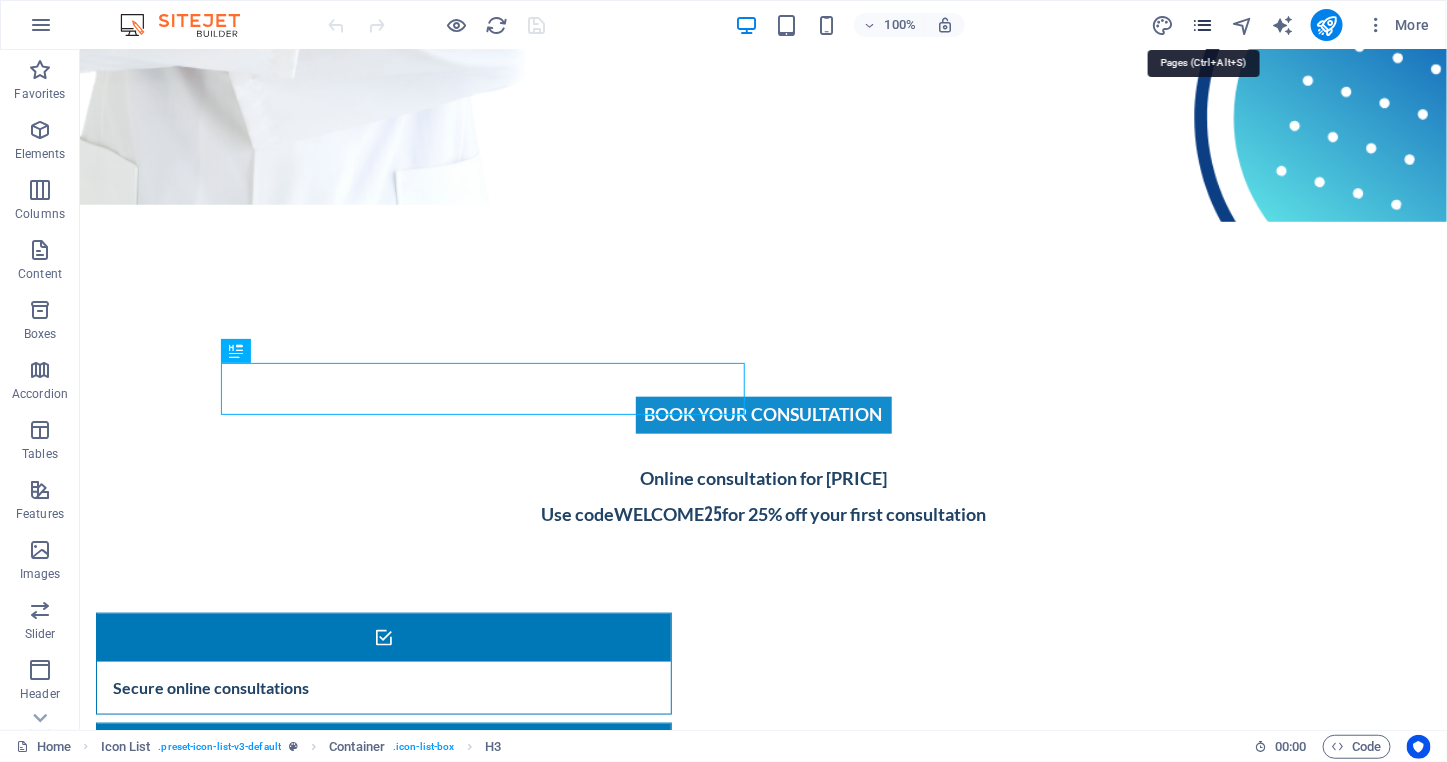 click at bounding box center [1202, 25] 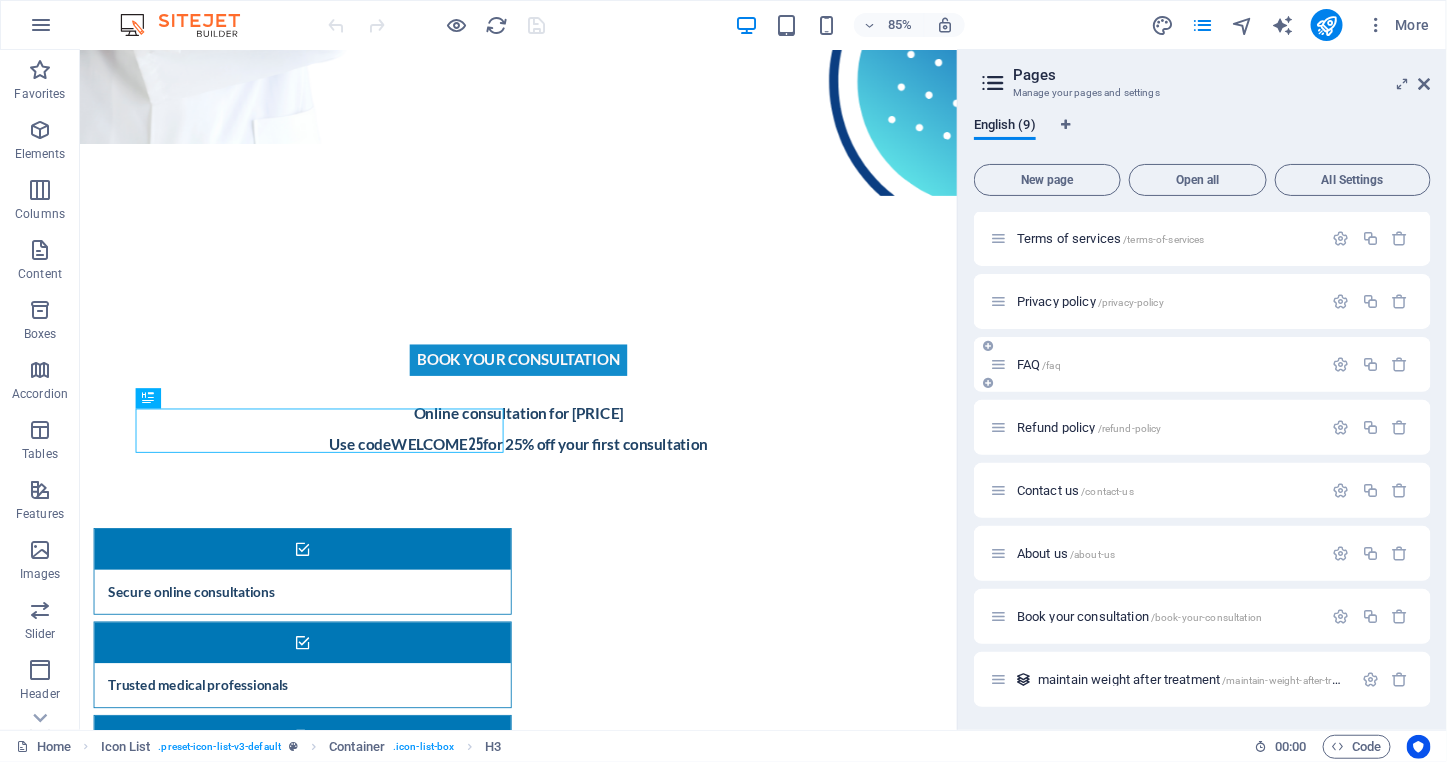 scroll, scrollTop: 0, scrollLeft: 0, axis: both 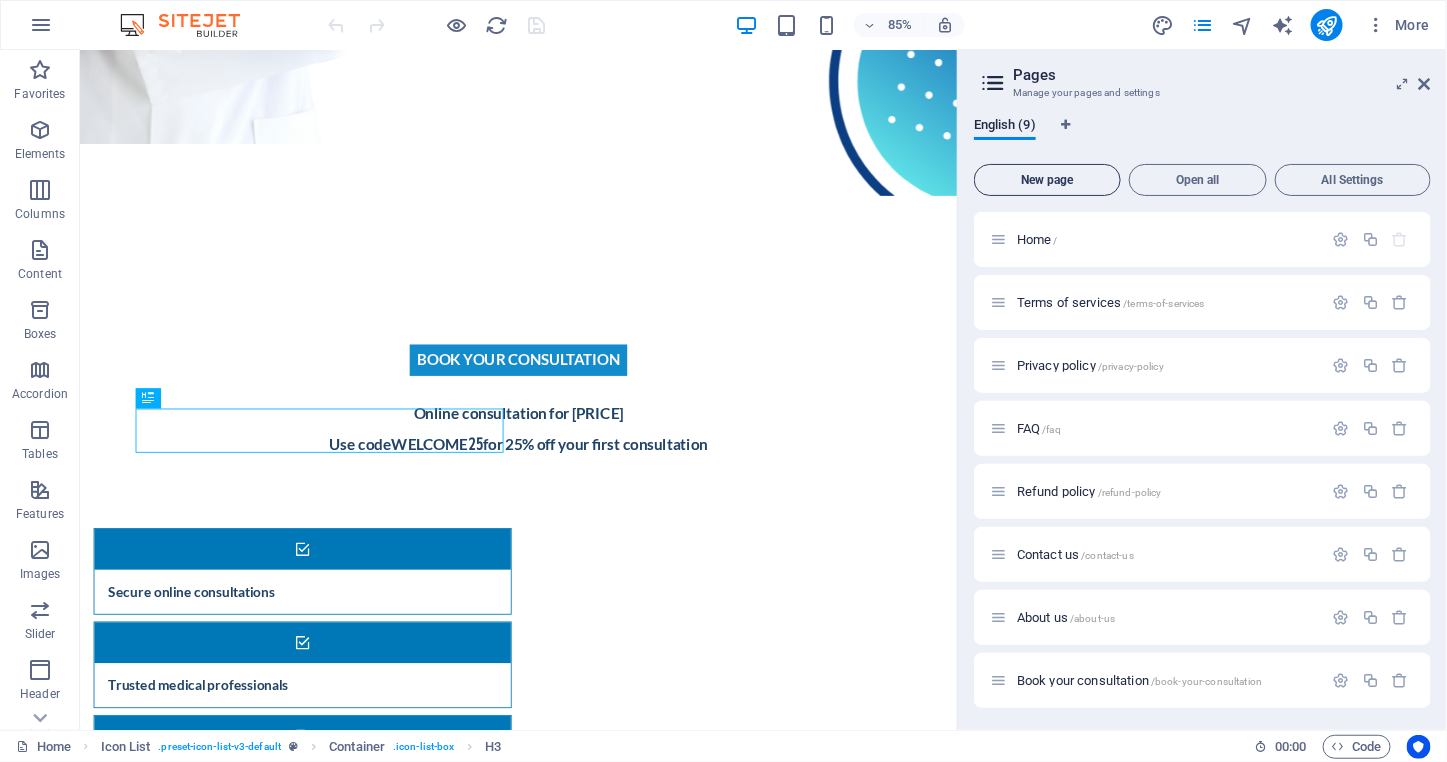 click on "New page" at bounding box center [1047, 180] 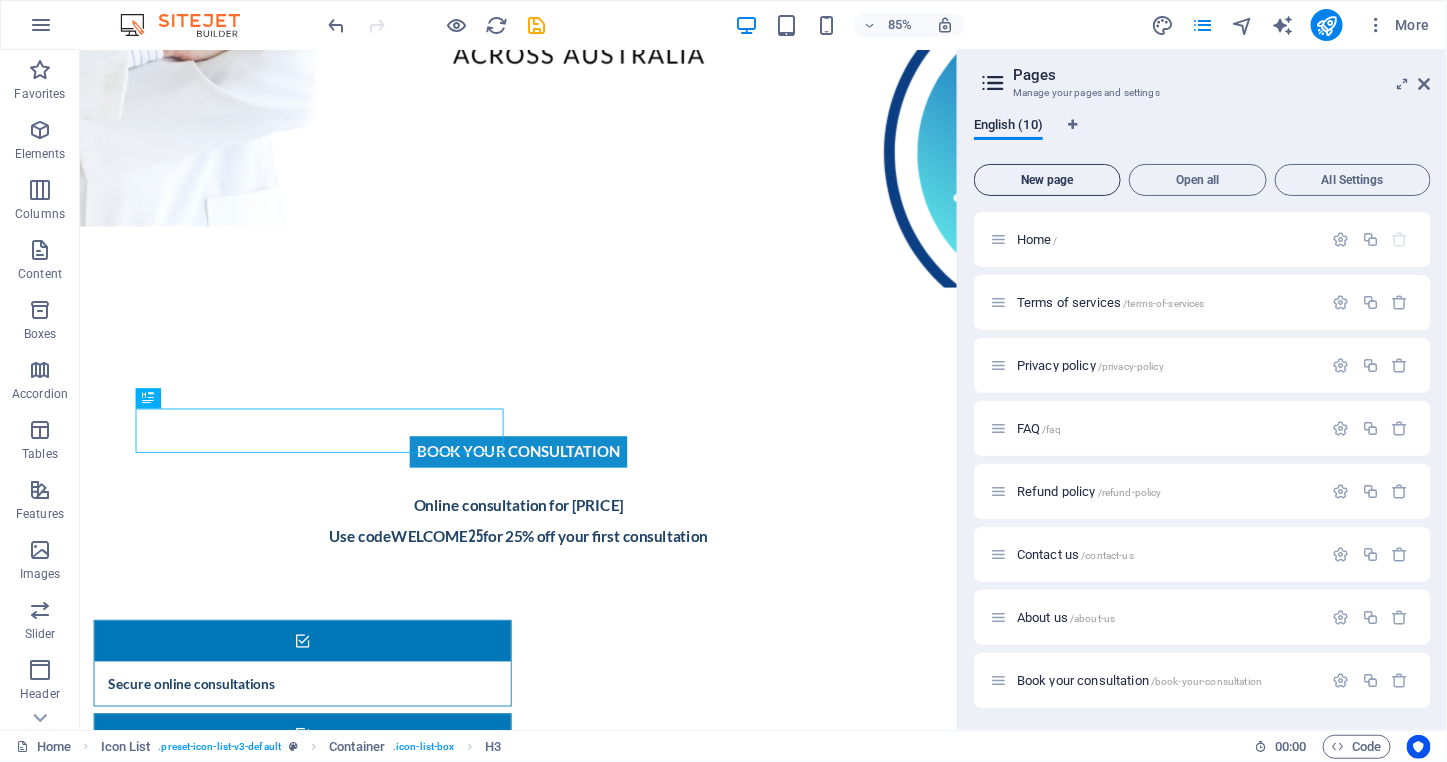 scroll, scrollTop: 418, scrollLeft: 0, axis: vertical 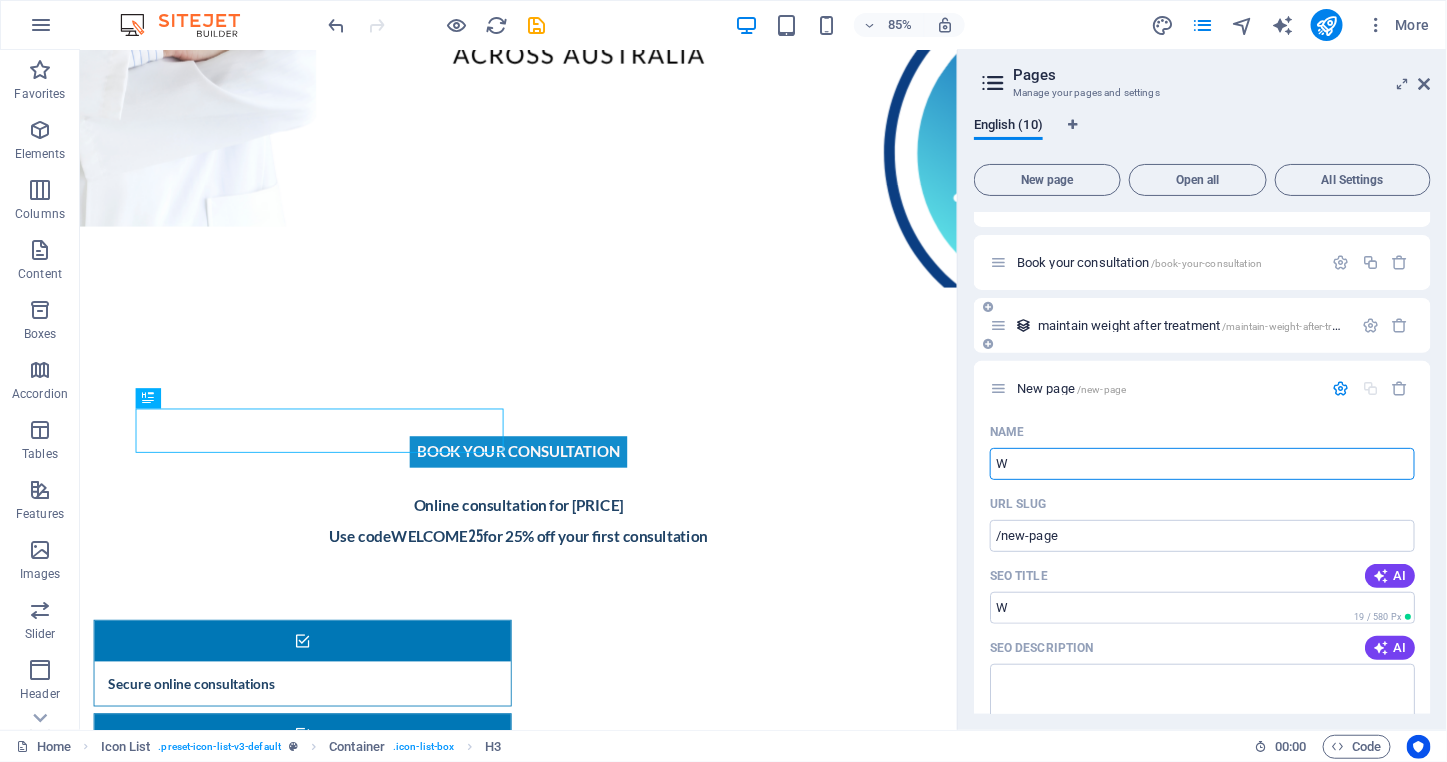 type on "We" 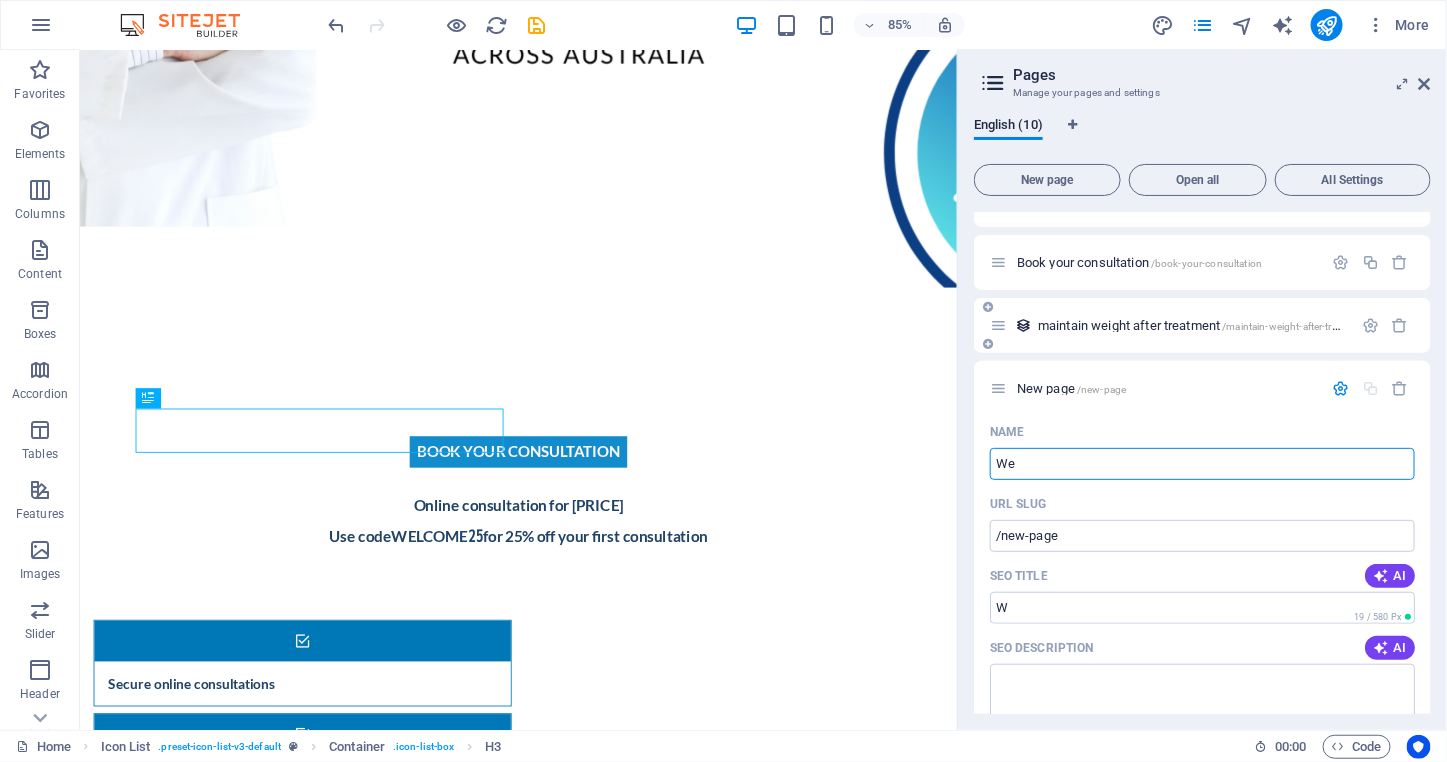 type on "/w" 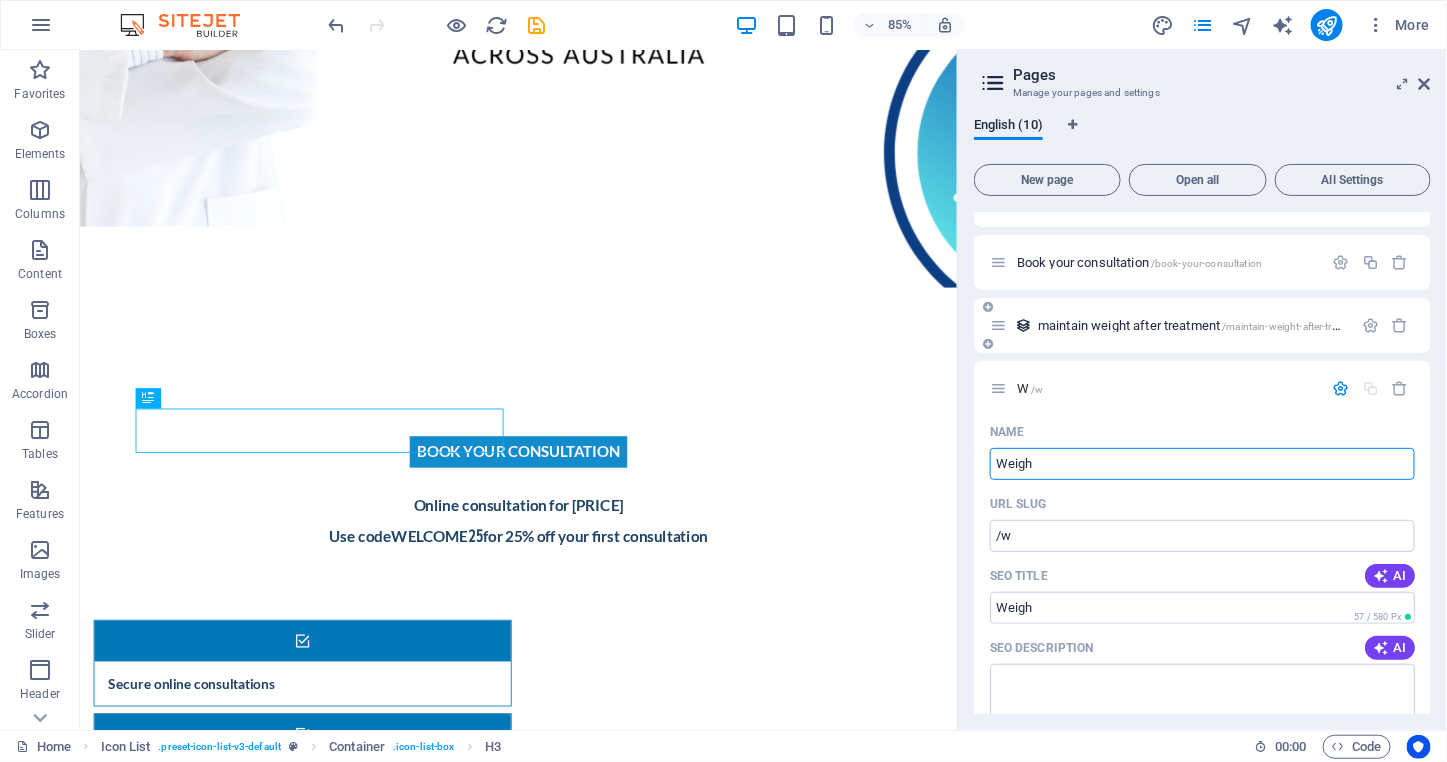 type on "Weigh" 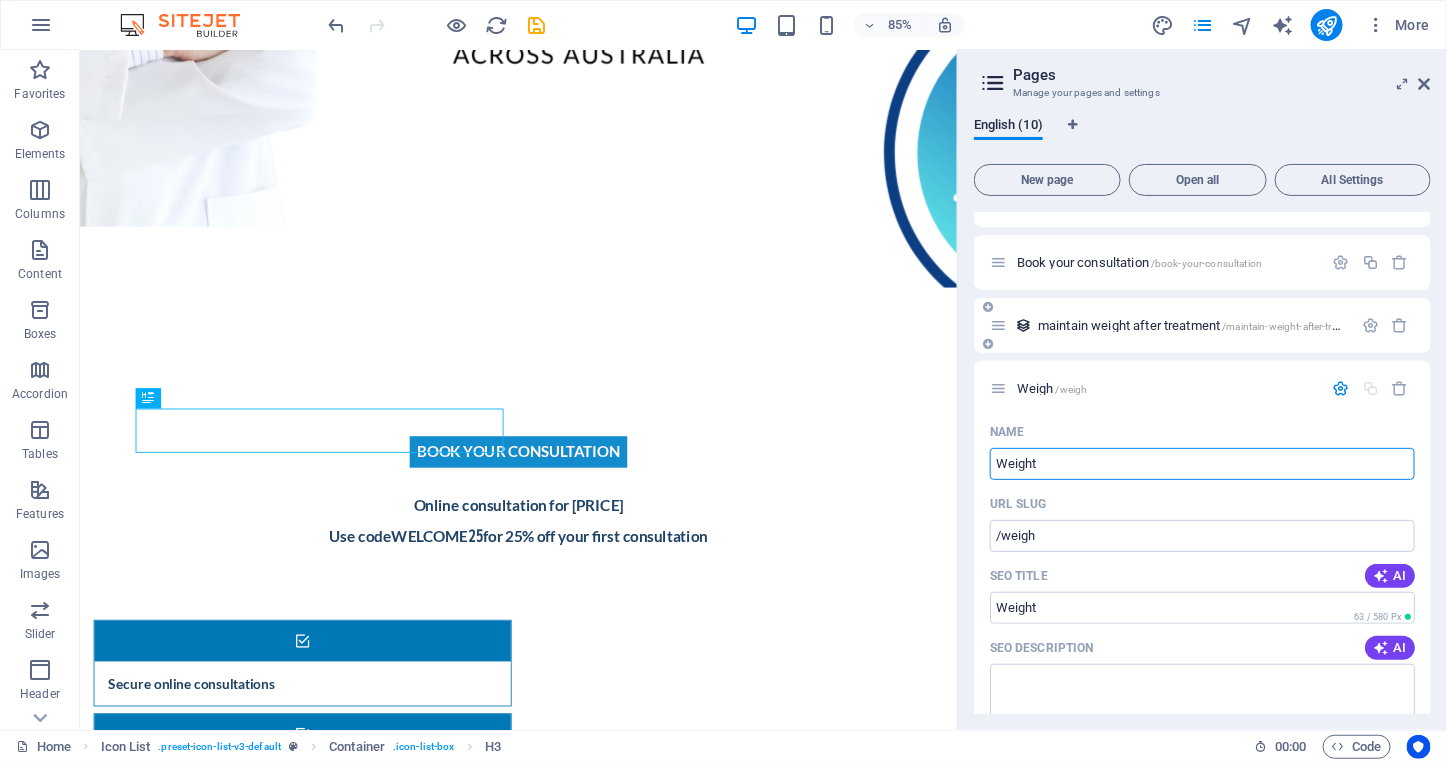 type on "Weight" 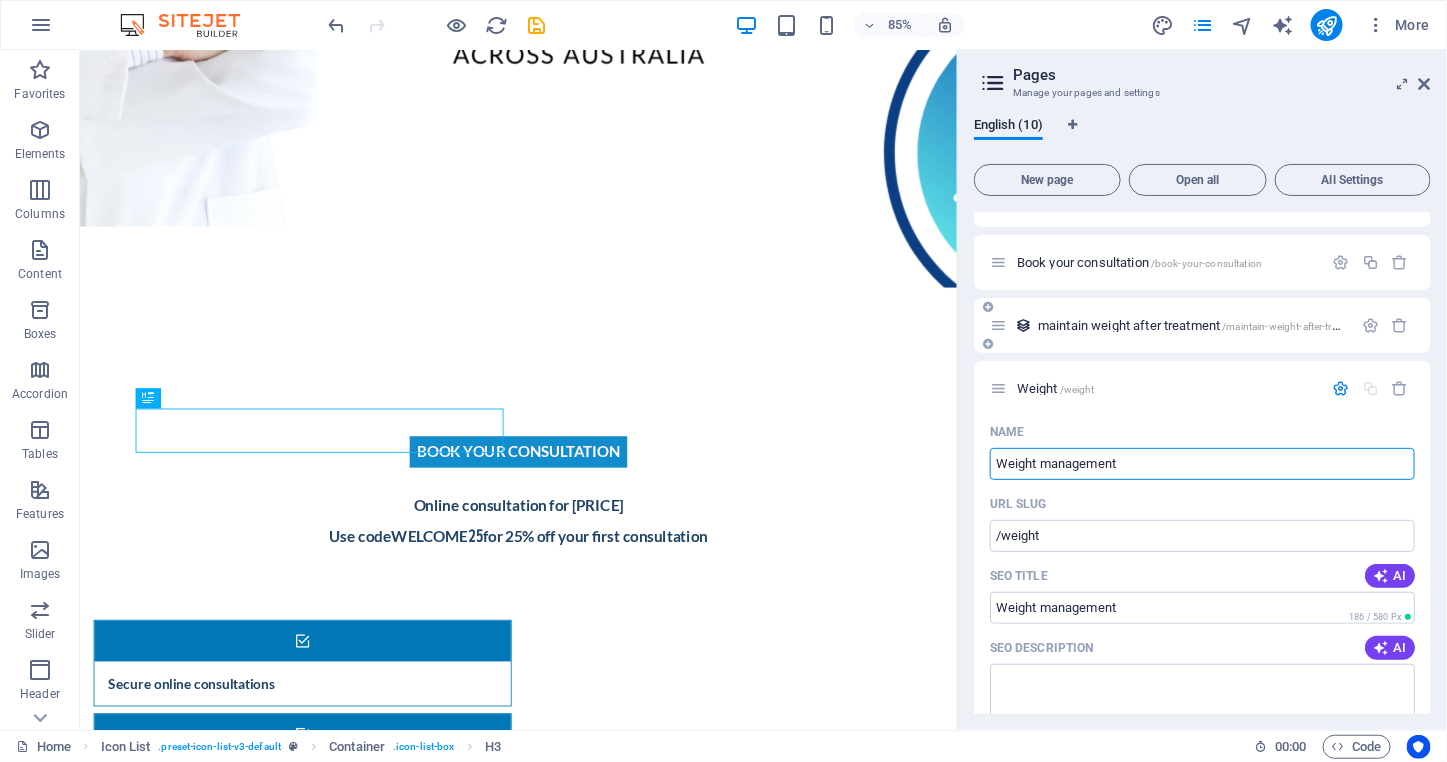 type on "Weight management" 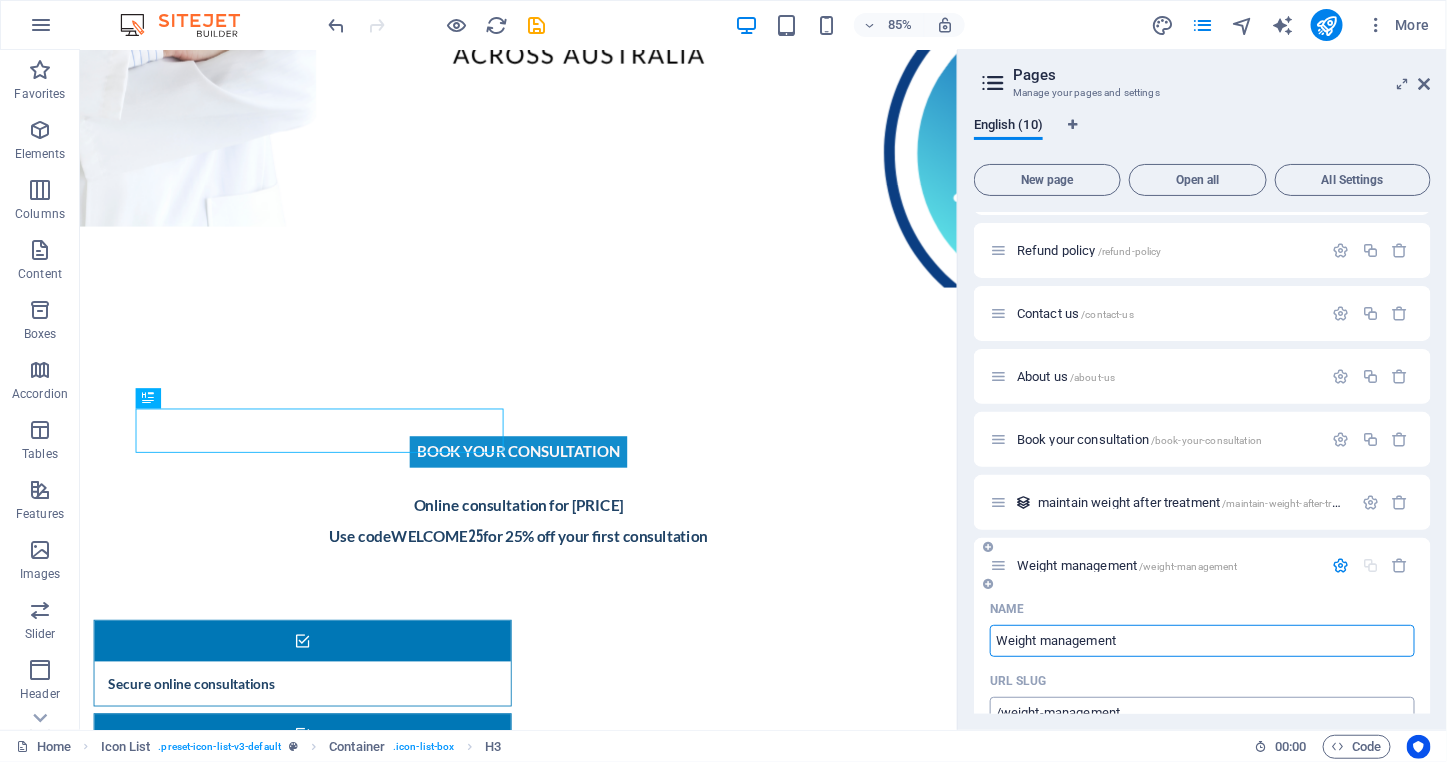 scroll, scrollTop: 242, scrollLeft: 0, axis: vertical 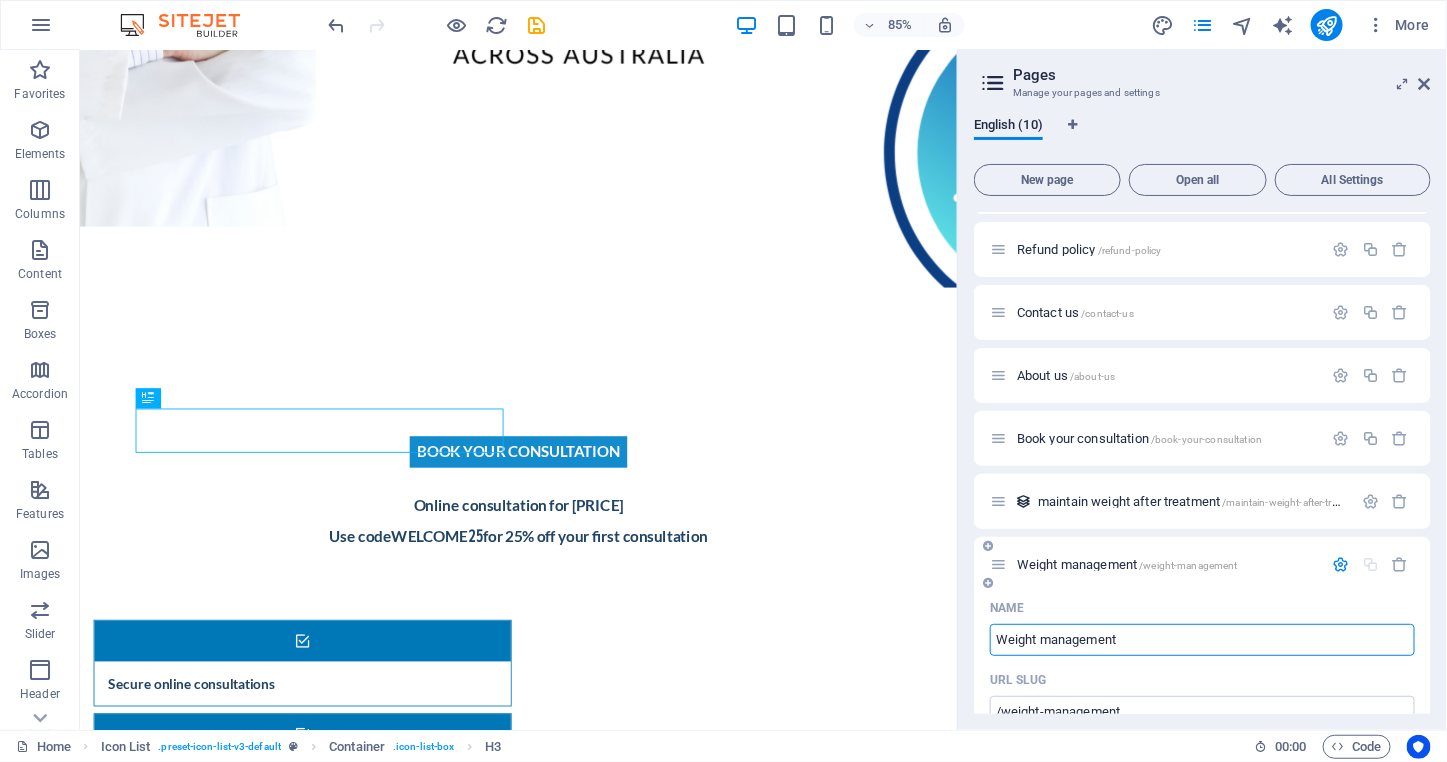type on "Weight management" 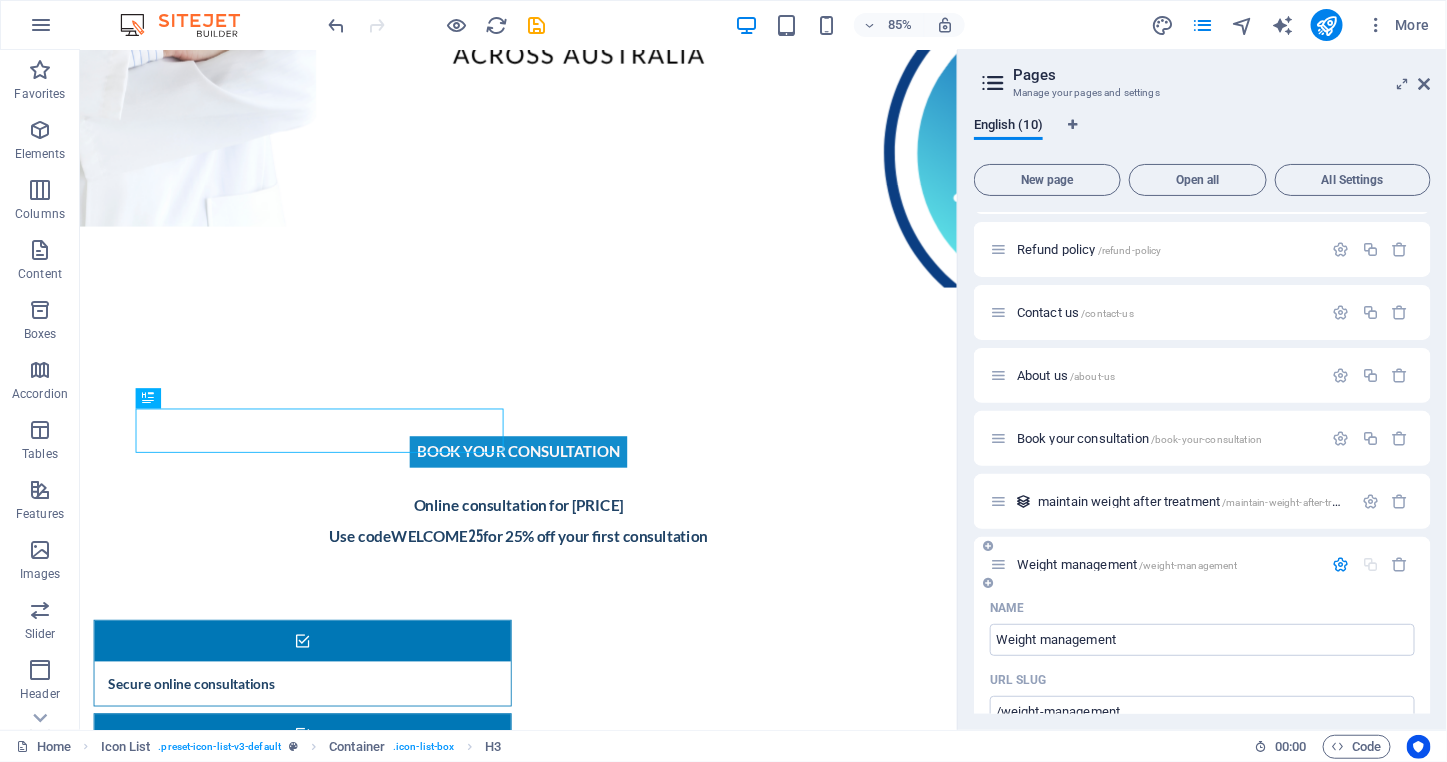 click on "Weight management /weight-management" at bounding box center (1167, 564) 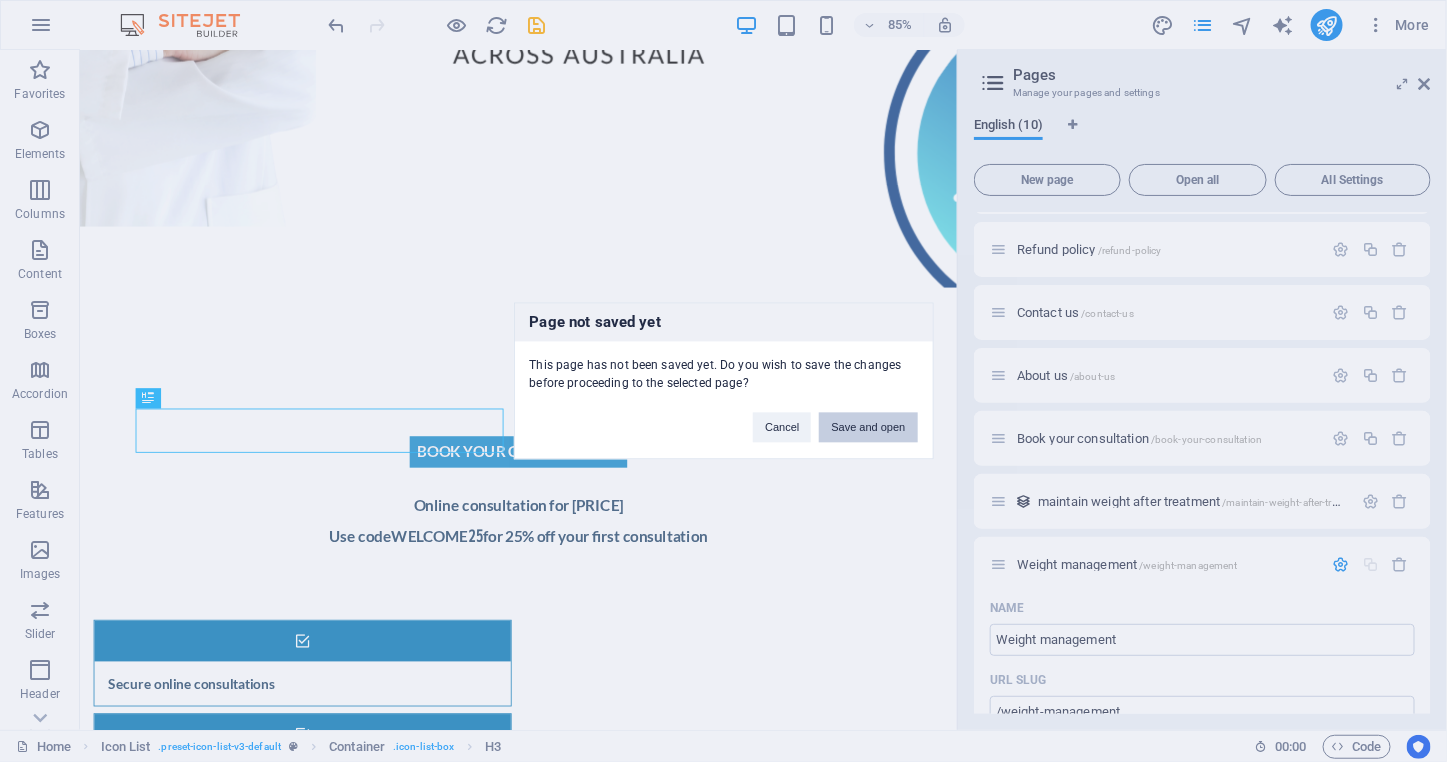click on "Save and open" at bounding box center (868, 428) 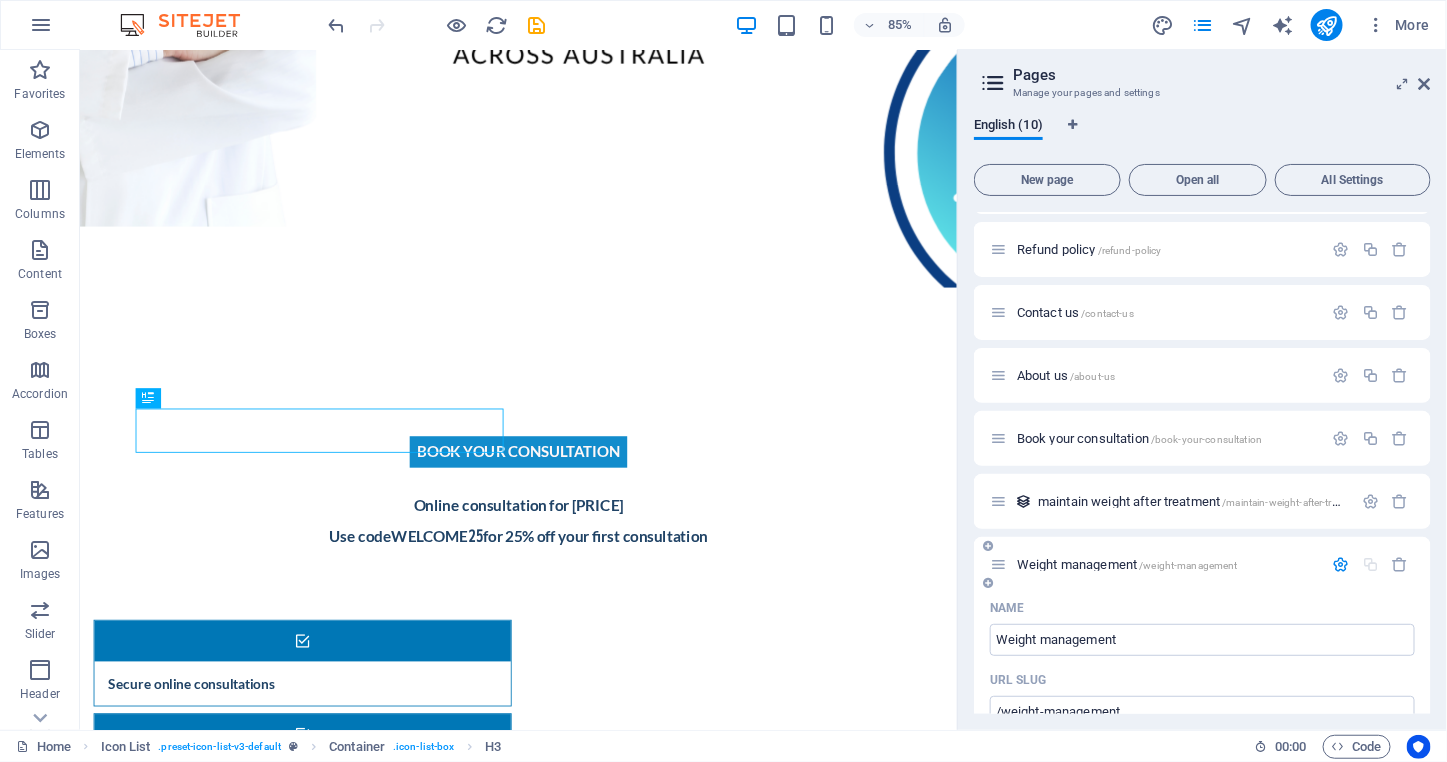 click on "Weight management /weight-management" at bounding box center [1127, 564] 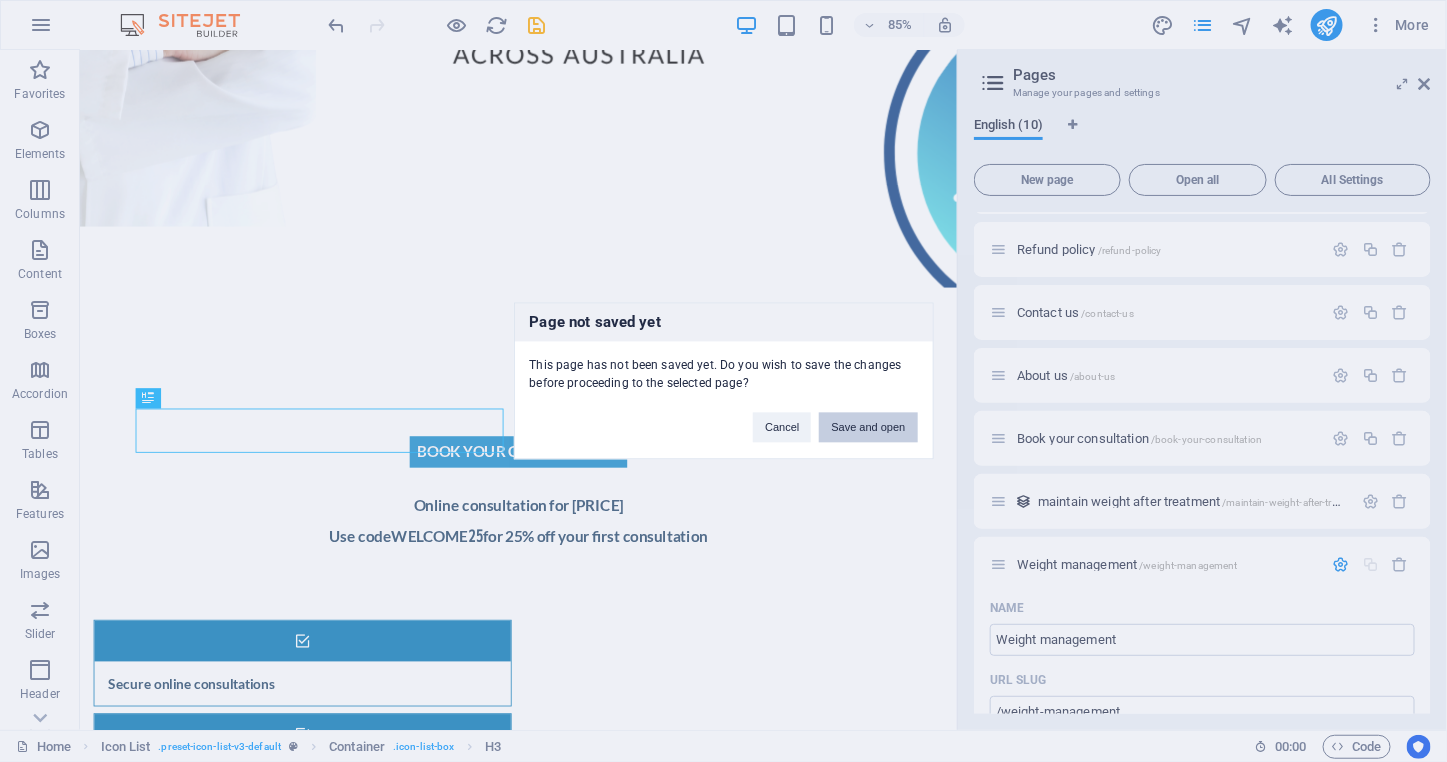 click on "Save and open" at bounding box center (868, 428) 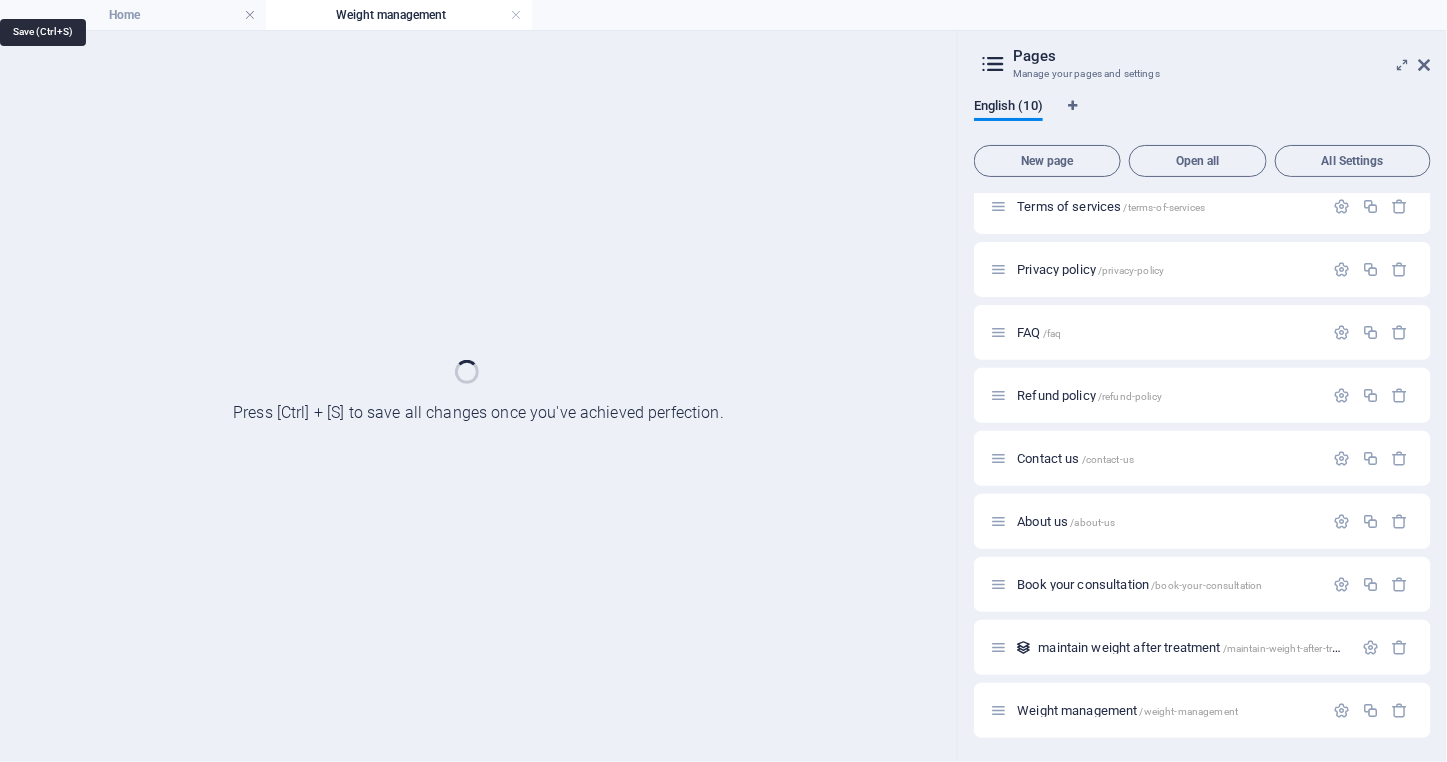 scroll, scrollTop: 0, scrollLeft: 0, axis: both 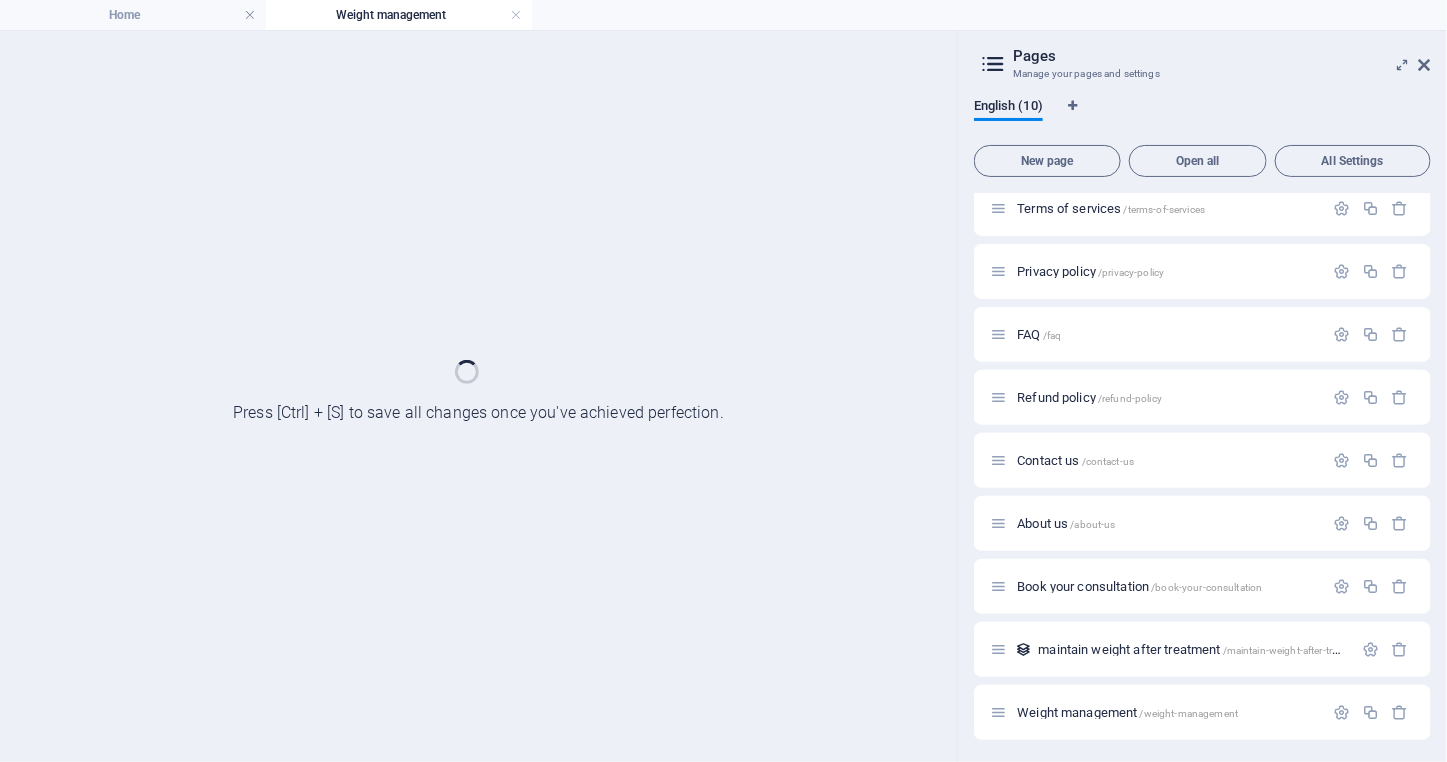click on "Home Weight management" at bounding box center (723, 15) 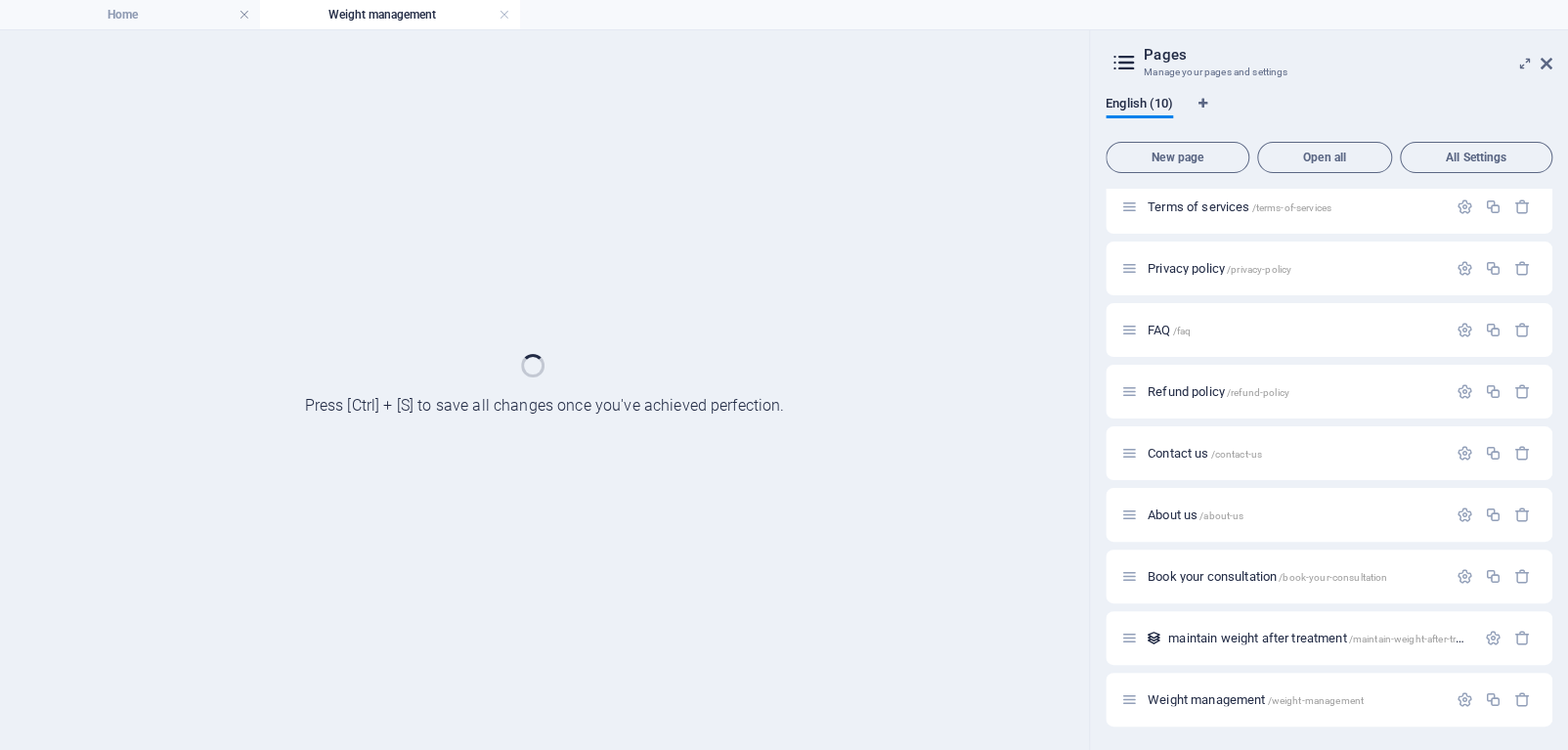 scroll, scrollTop: 68, scrollLeft: 0, axis: vertical 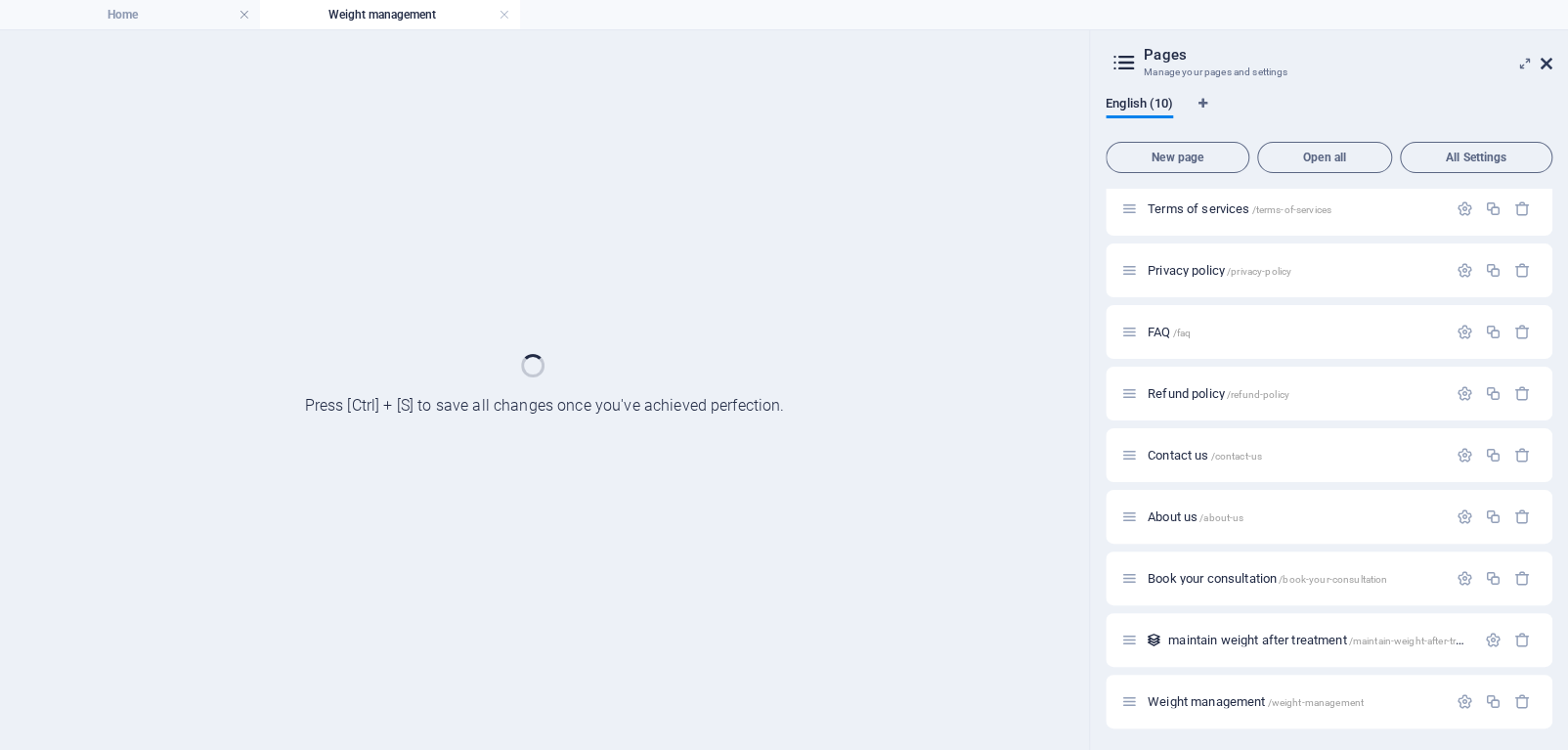 click at bounding box center (1546, 64) 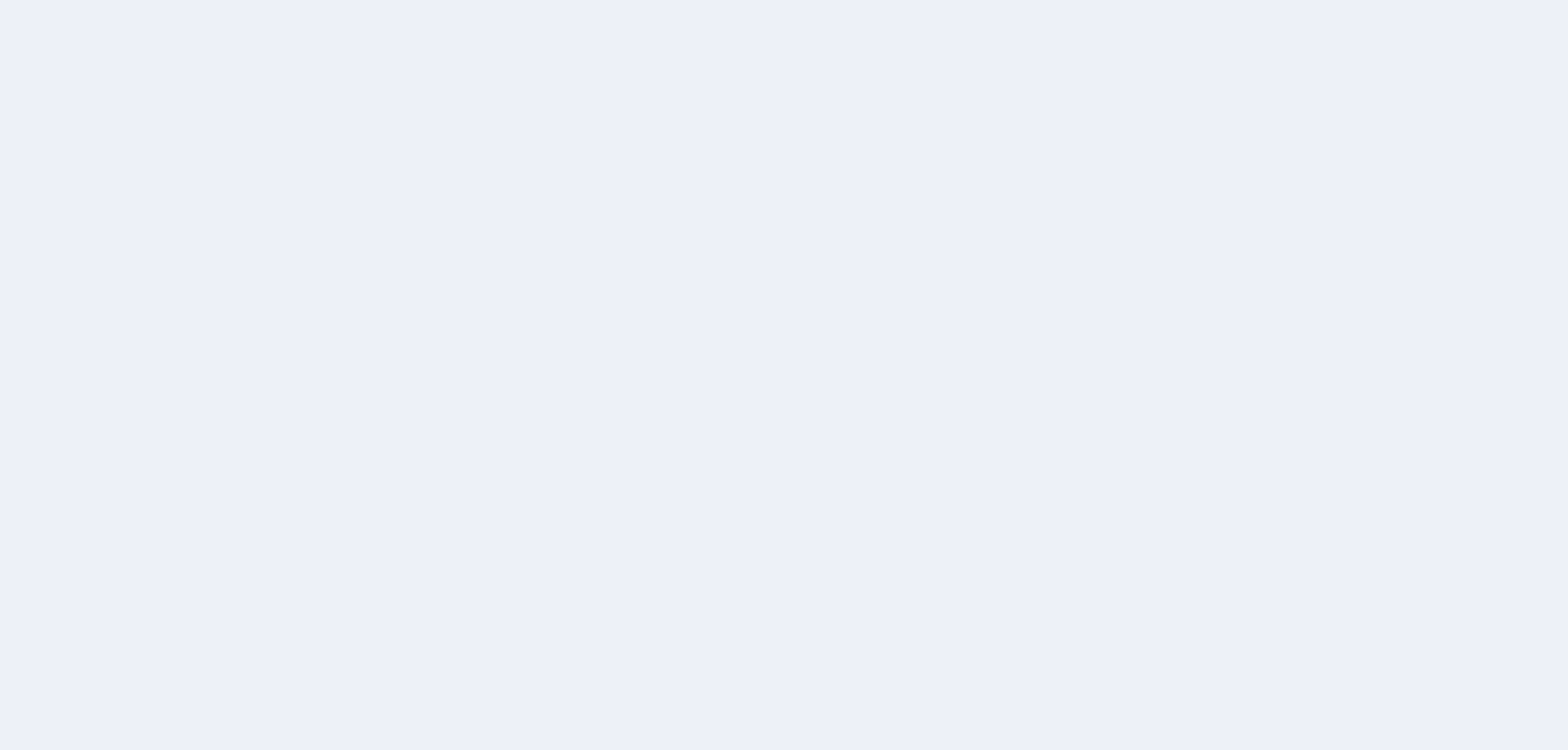 scroll, scrollTop: 0, scrollLeft: 0, axis: both 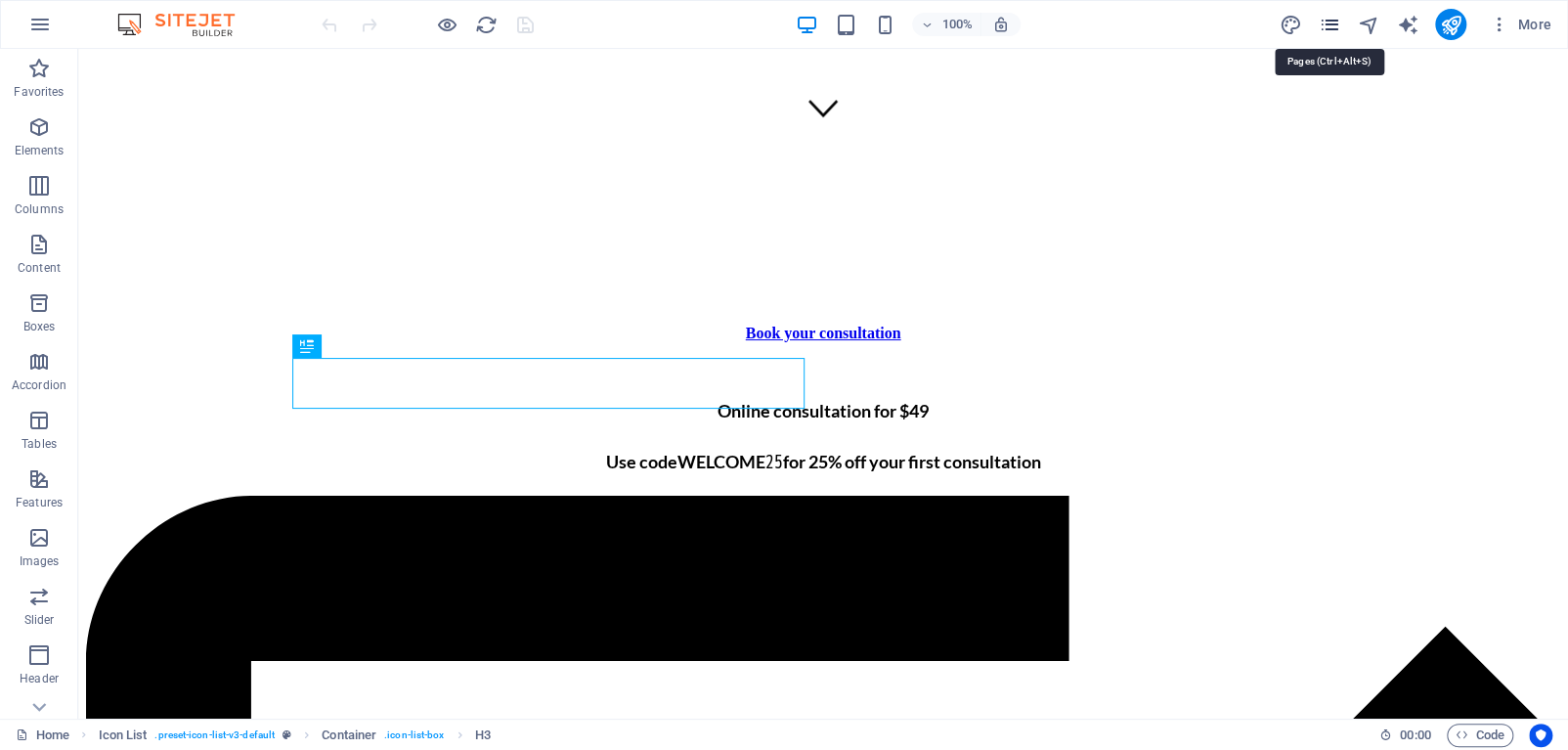 click at bounding box center (1328, 24) 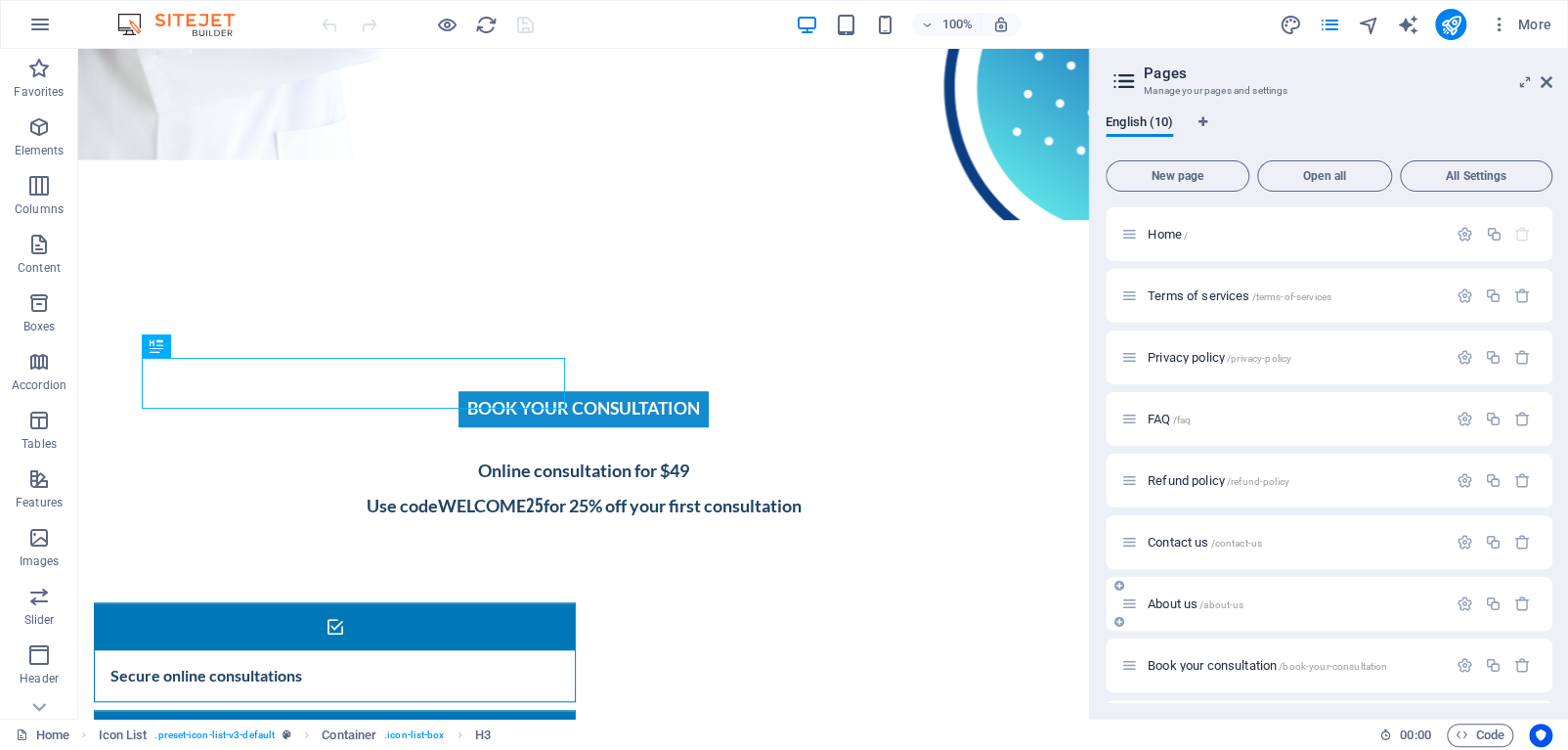 scroll, scrollTop: 118, scrollLeft: 0, axis: vertical 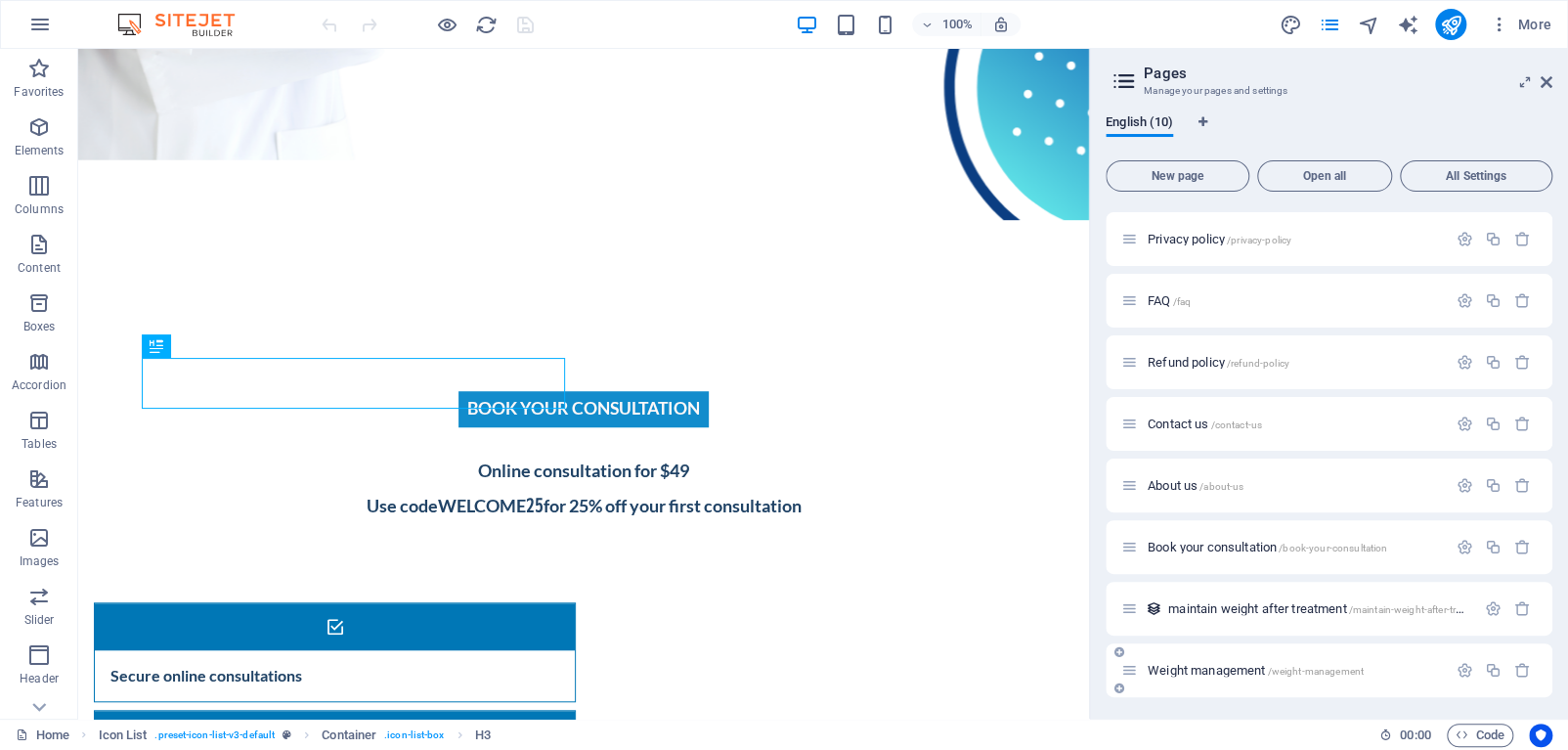 click on "Weight management /weight-management" at bounding box center (1328, 670) 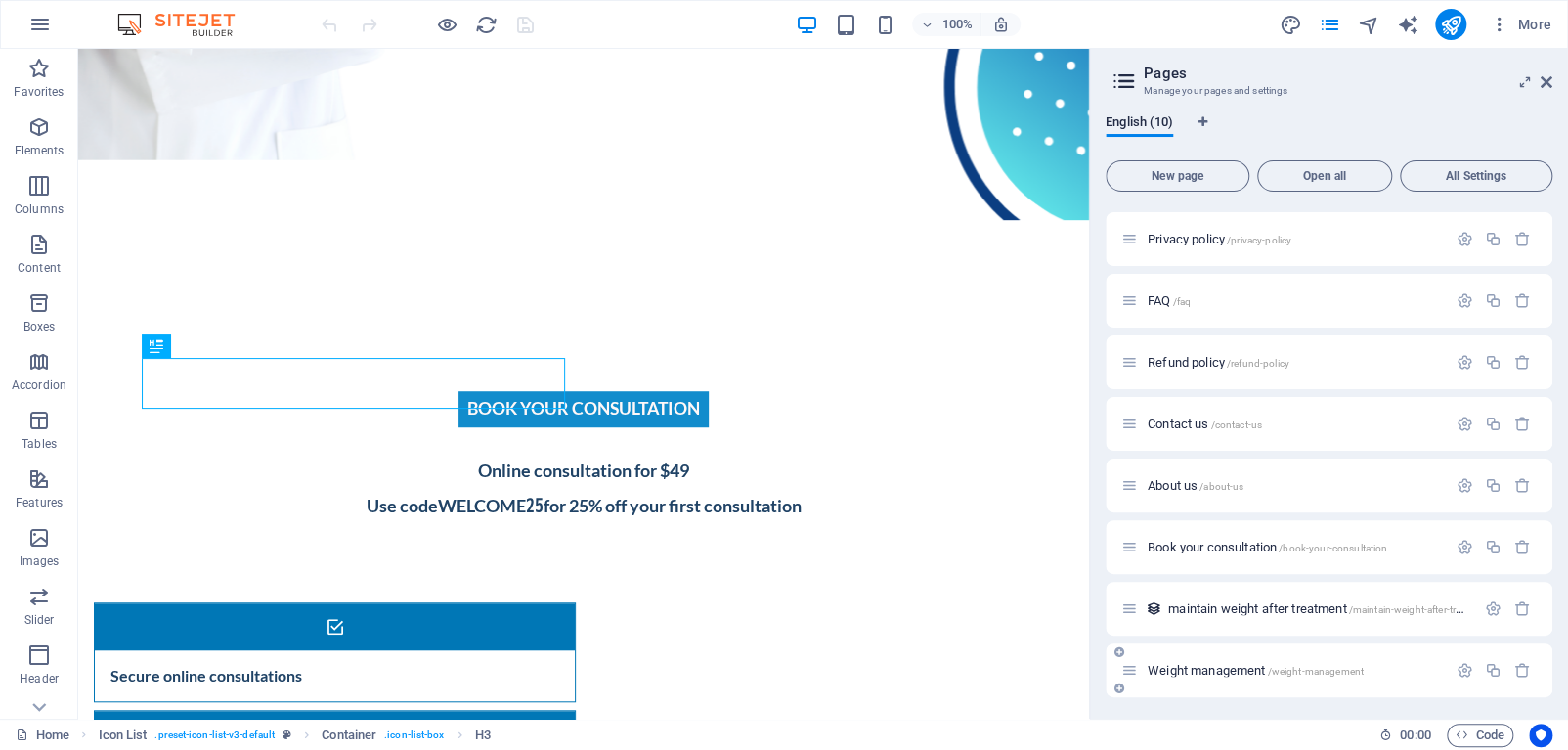 click on "Weight management /weight-management" at bounding box center [1255, 670] 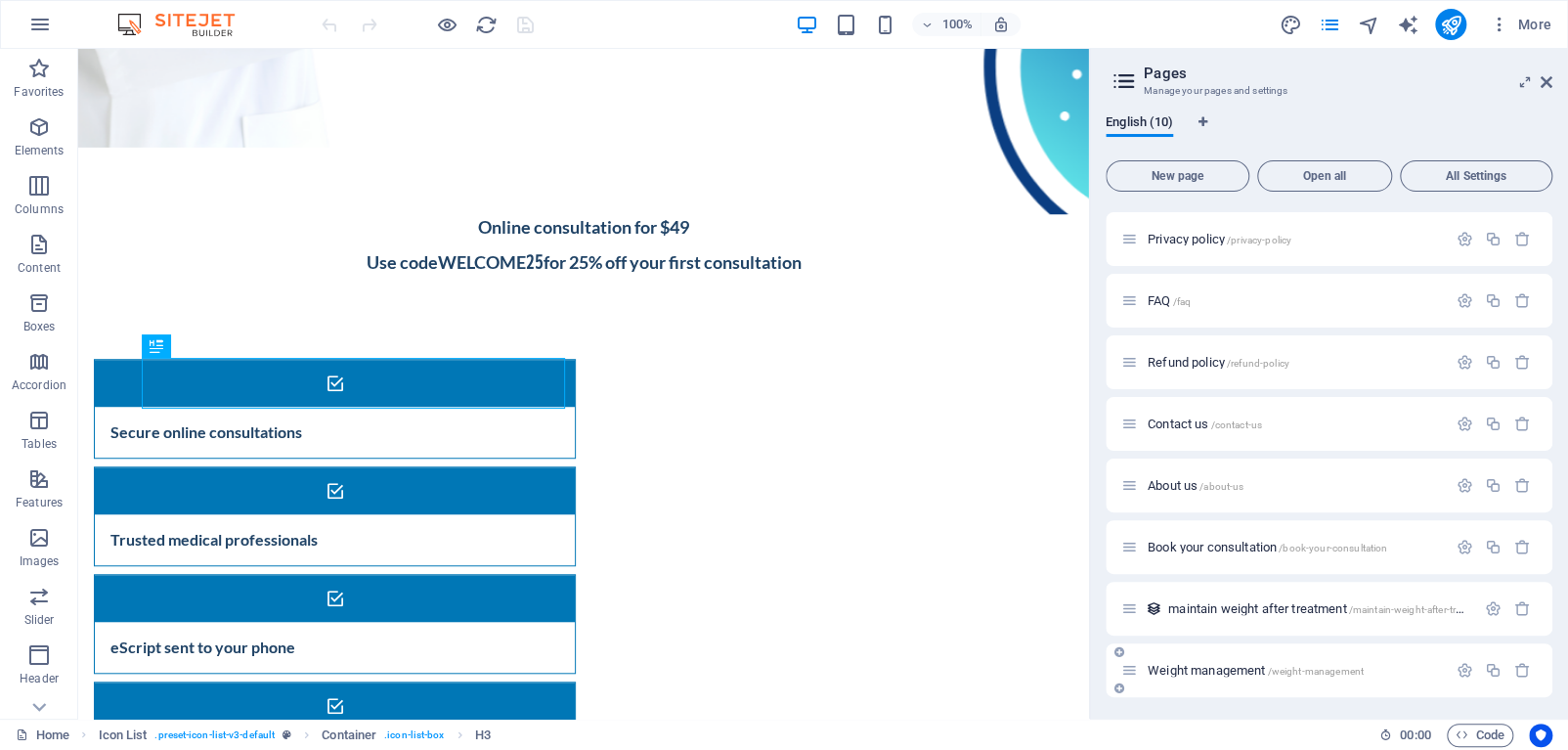 scroll, scrollTop: 68, scrollLeft: 0, axis: vertical 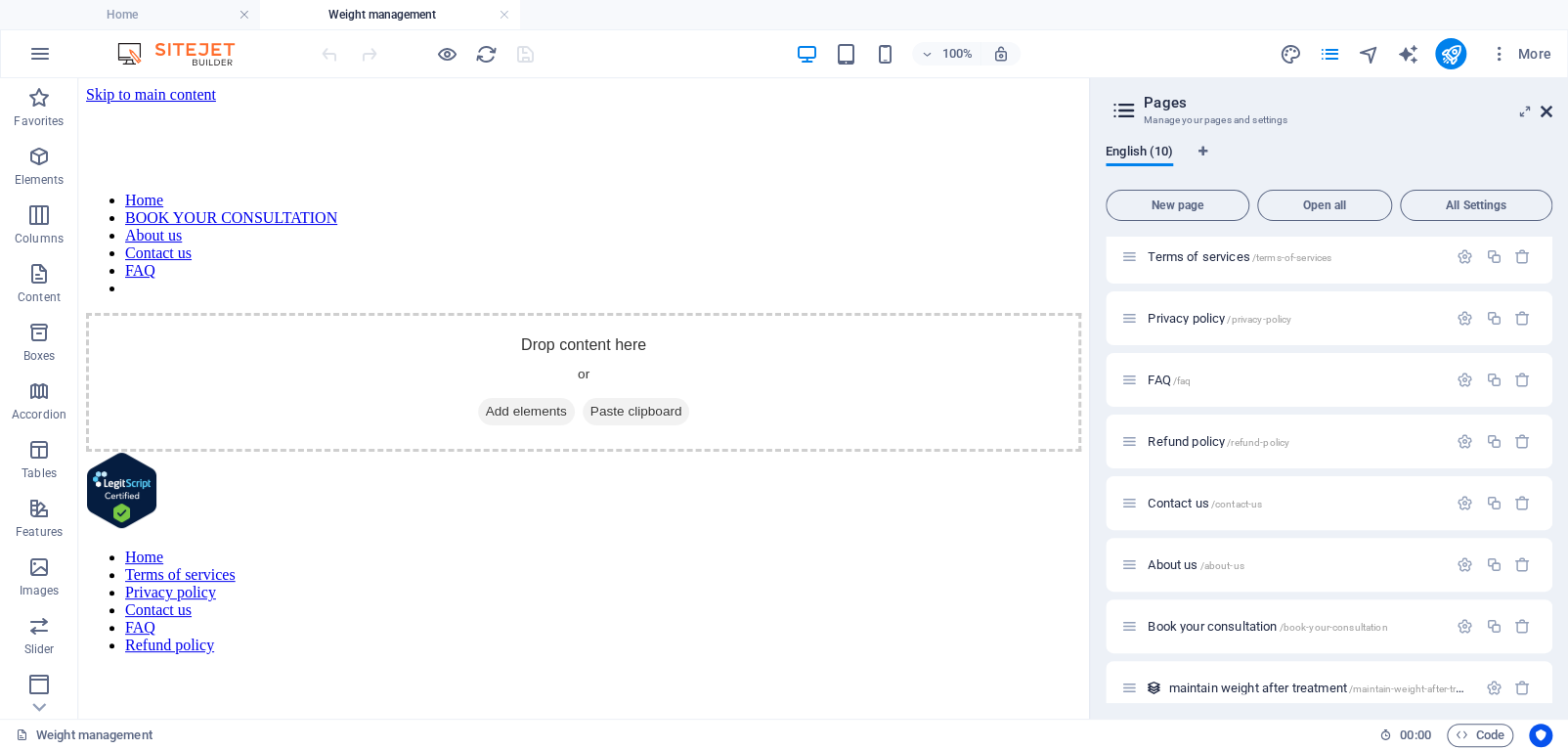 click at bounding box center [1546, 111] 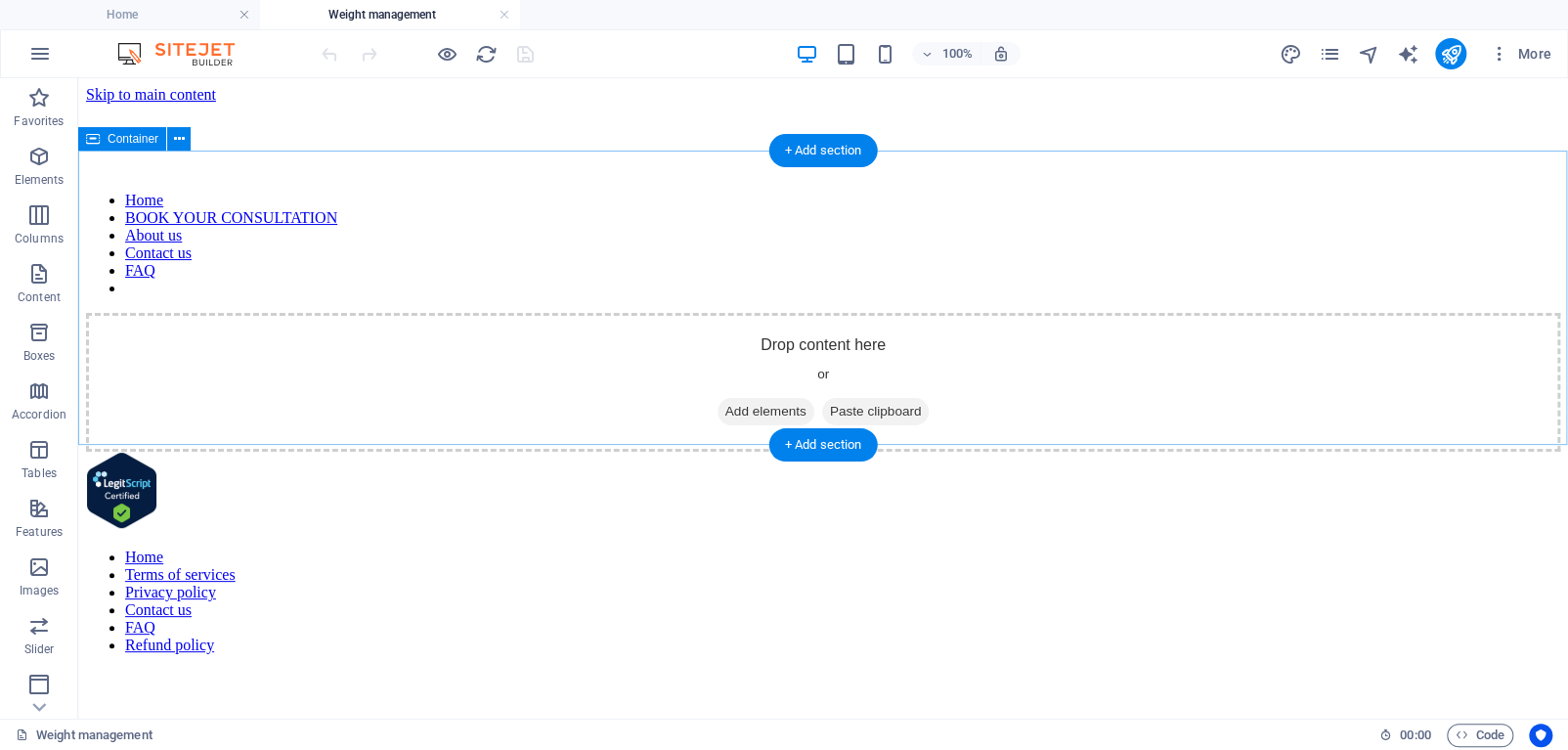 click on "Add elements" at bounding box center [765, 412] 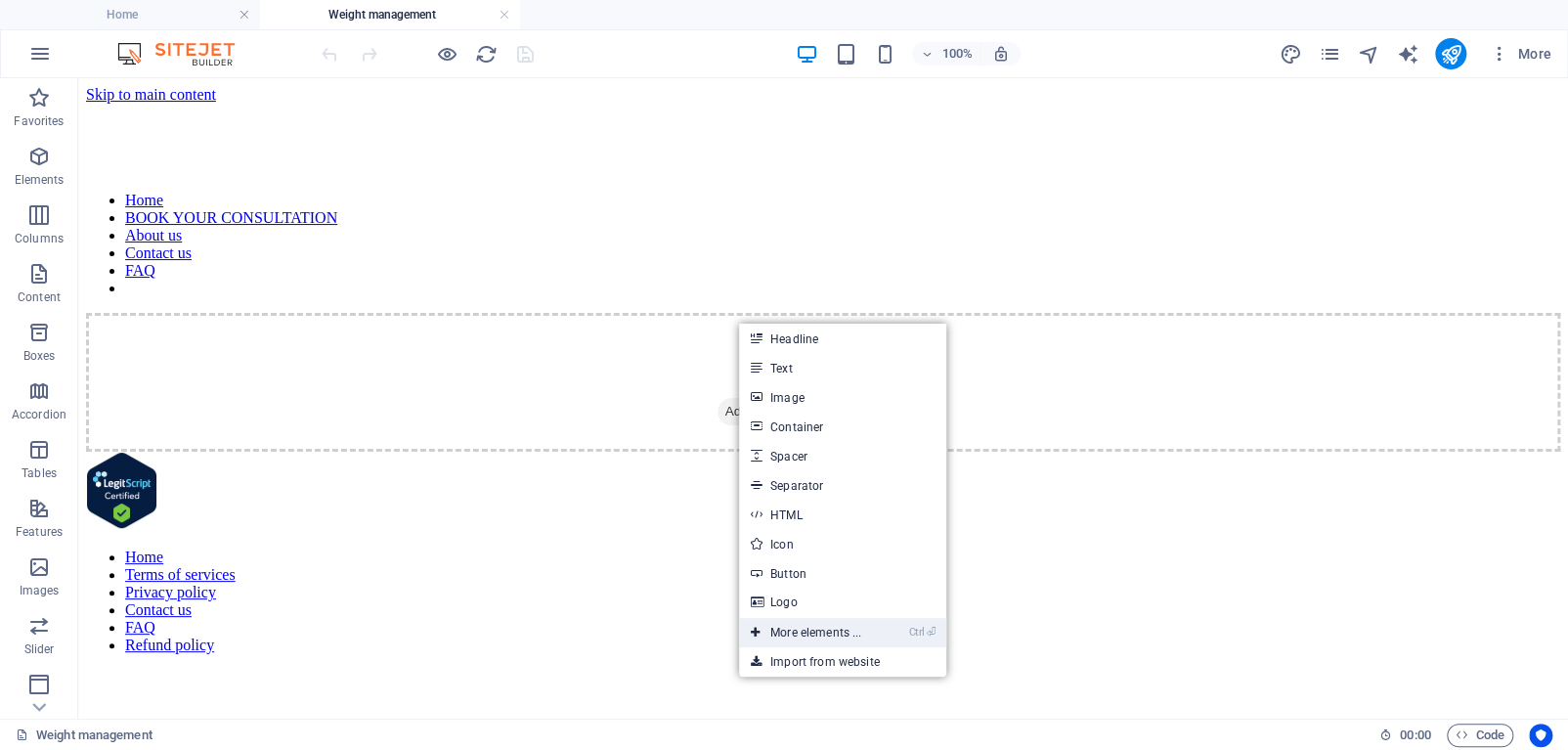 click on "Ctrl ⏎  More elements ..." at bounding box center [806, 633] 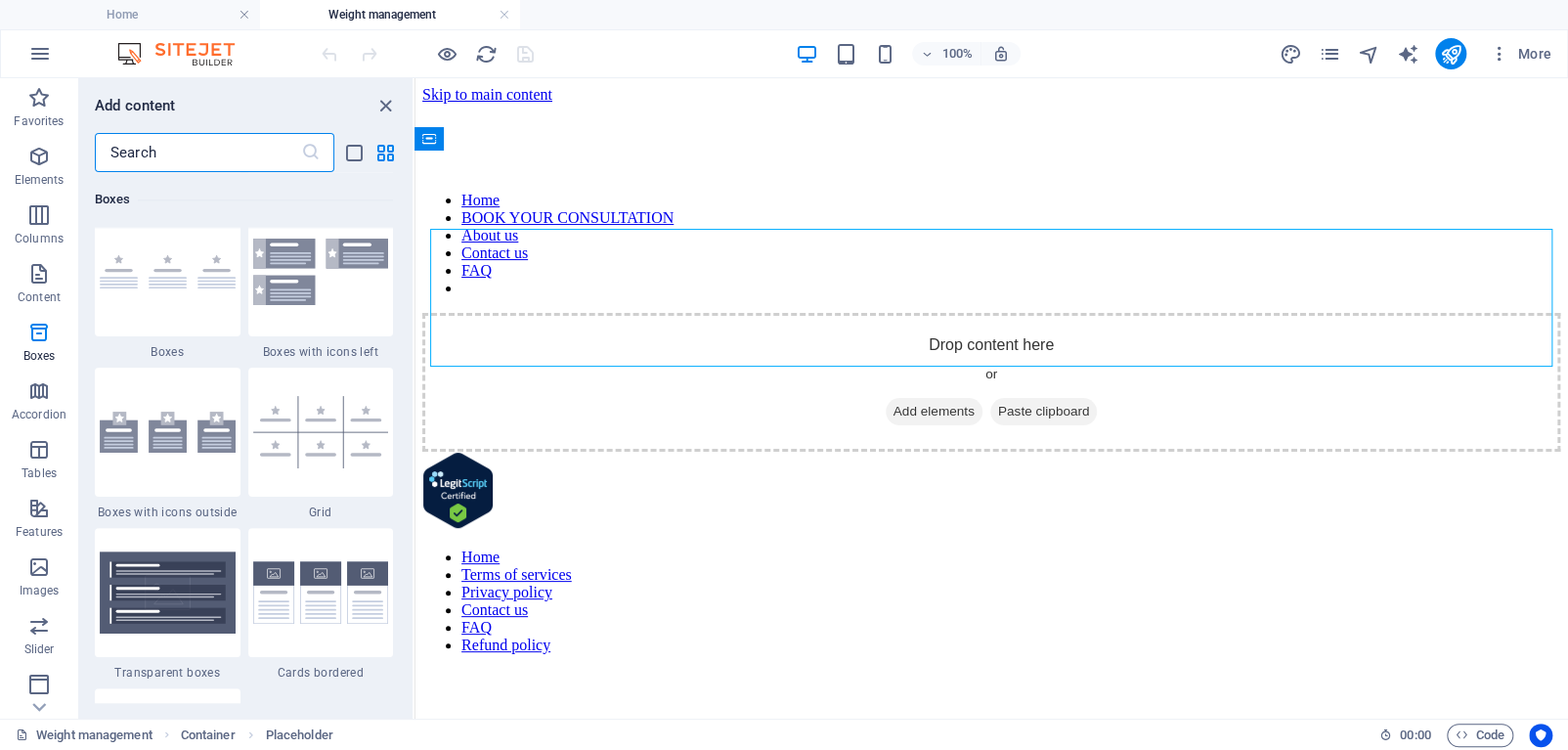 scroll, scrollTop: 5580, scrollLeft: 0, axis: vertical 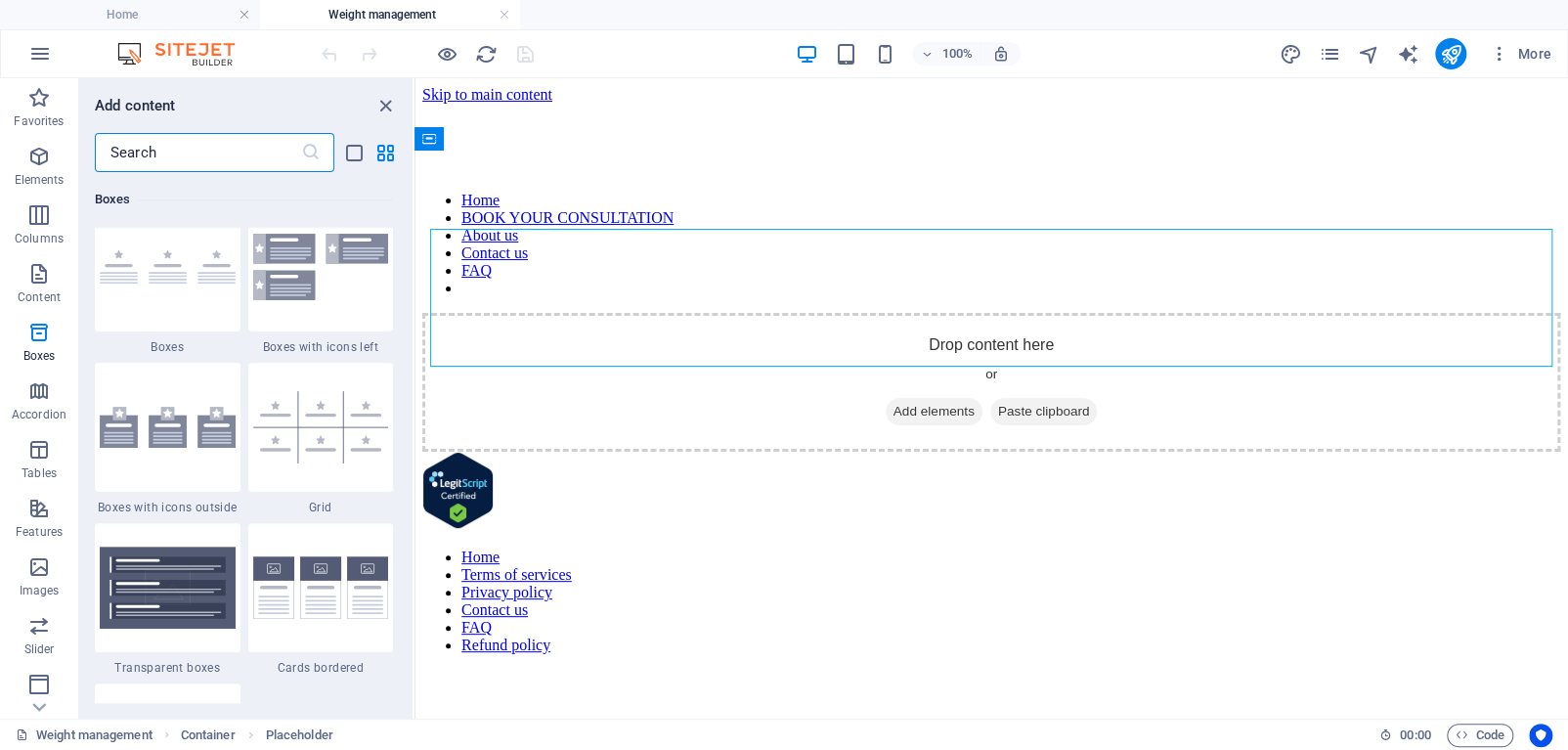 click at bounding box center (197, 153) 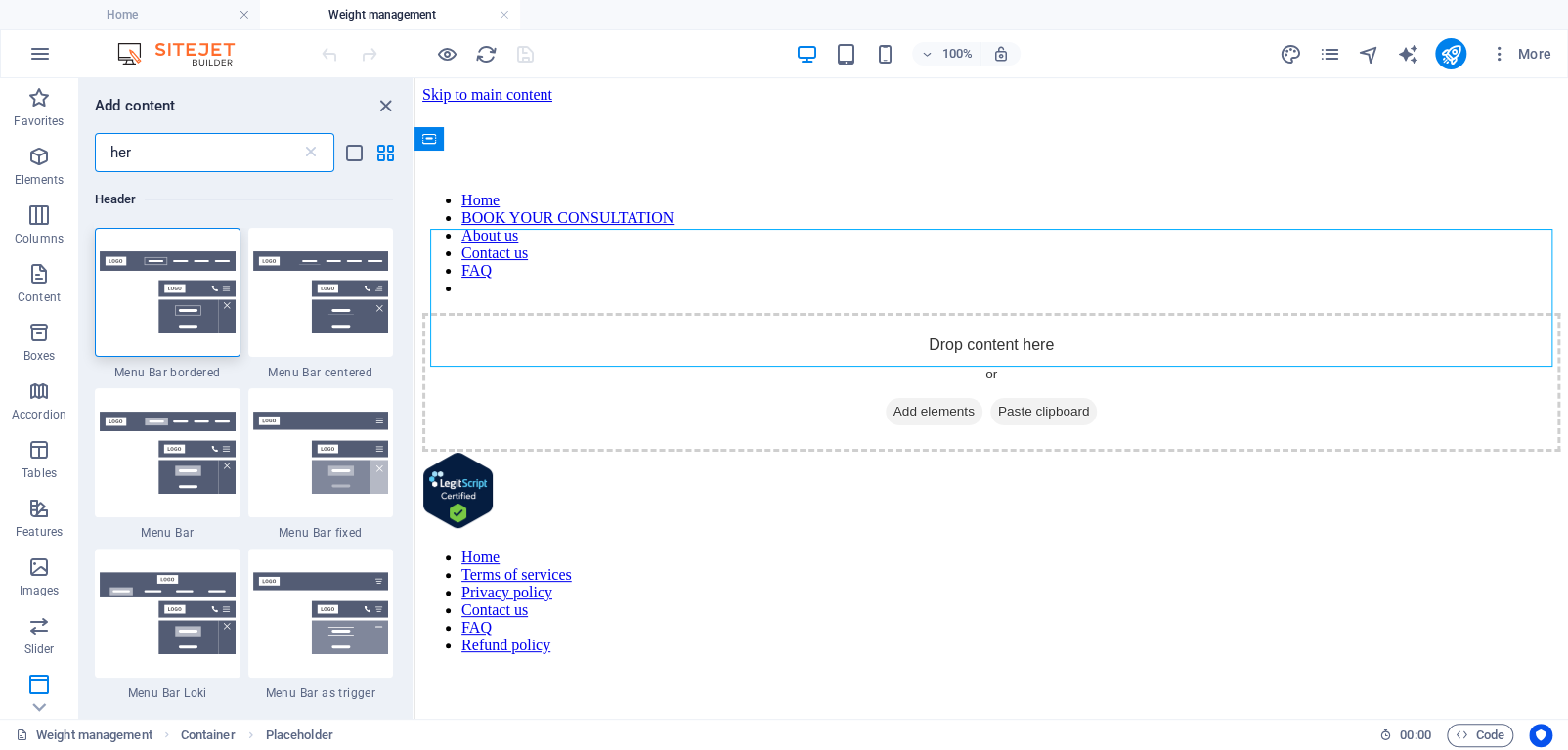 scroll, scrollTop: 0, scrollLeft: 0, axis: both 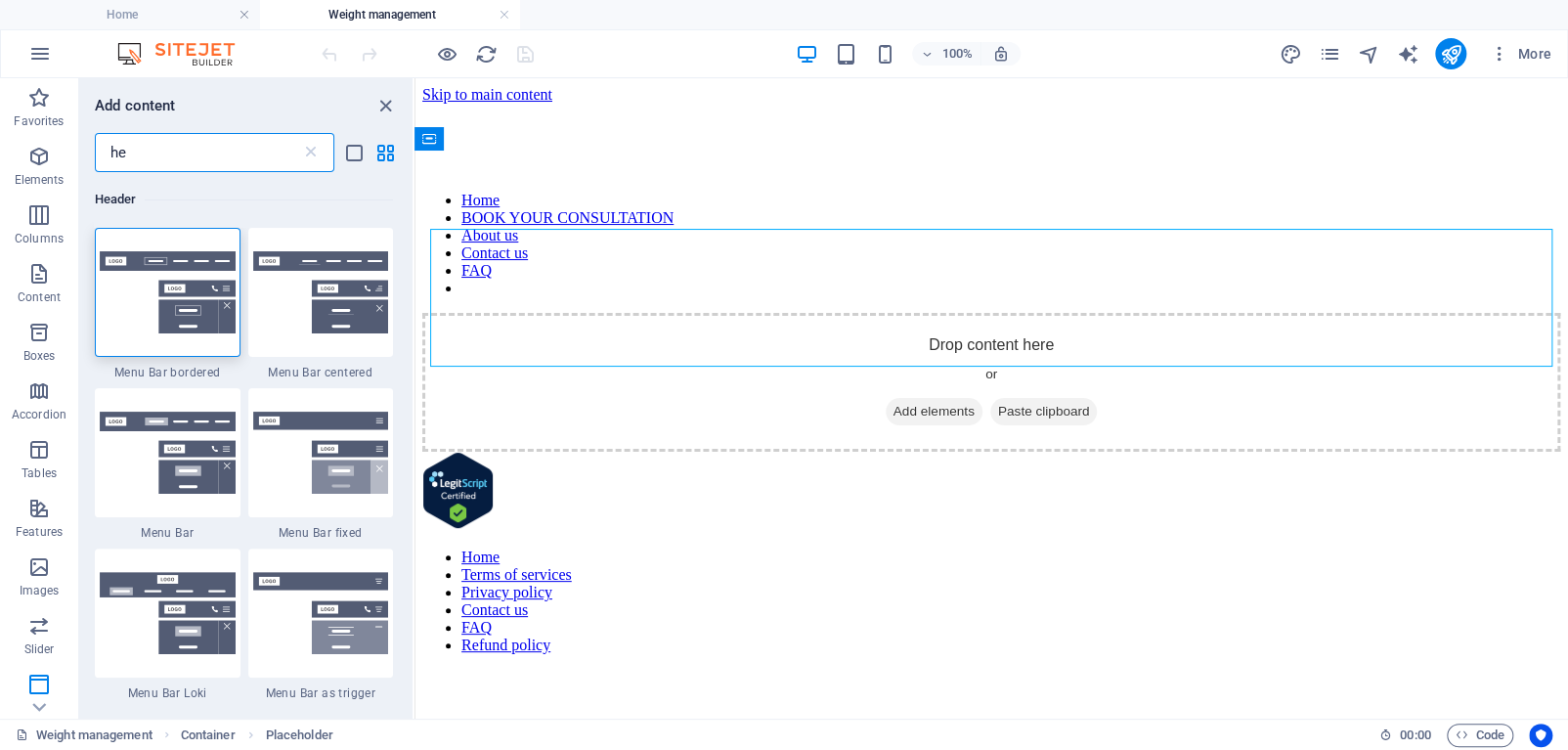 type on "h" 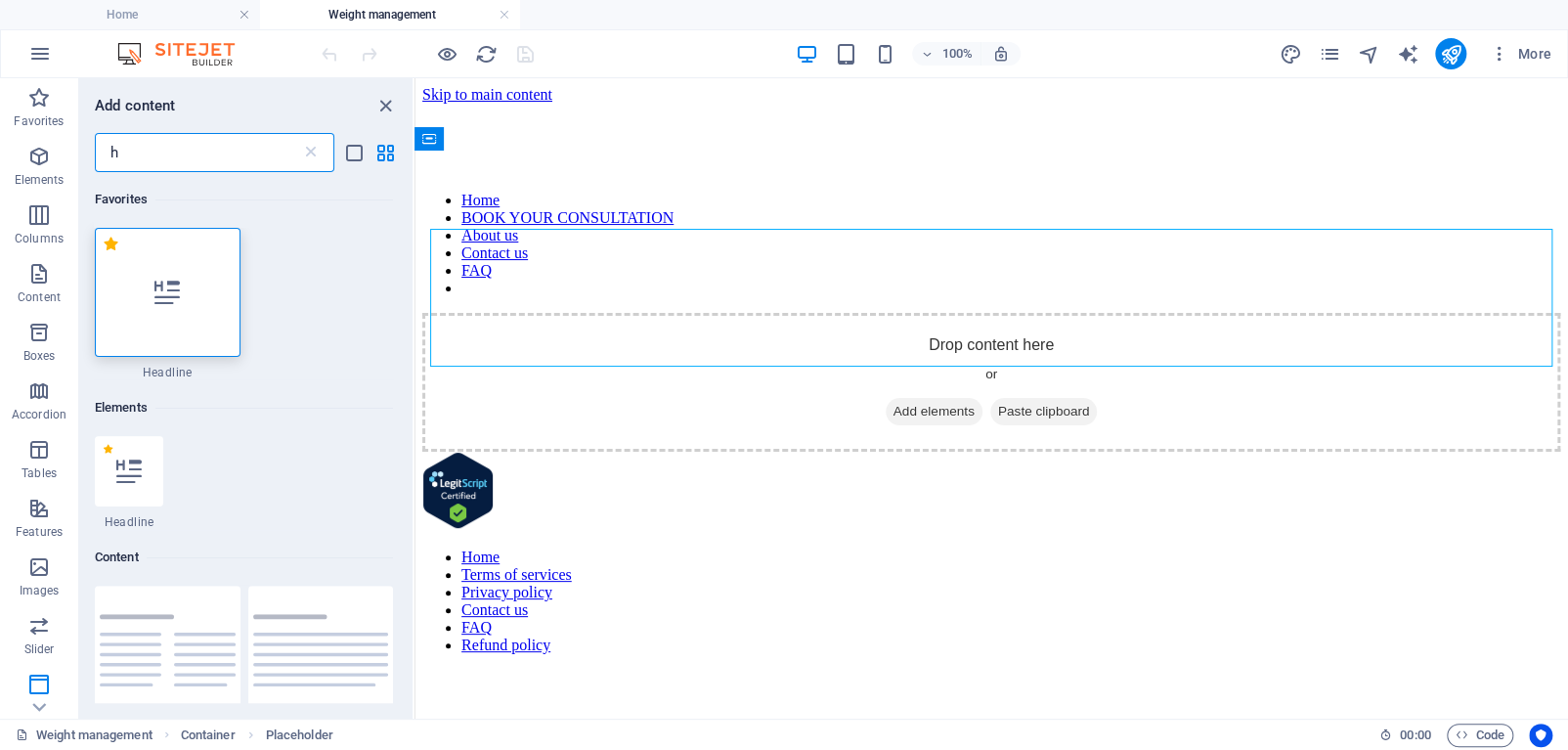type 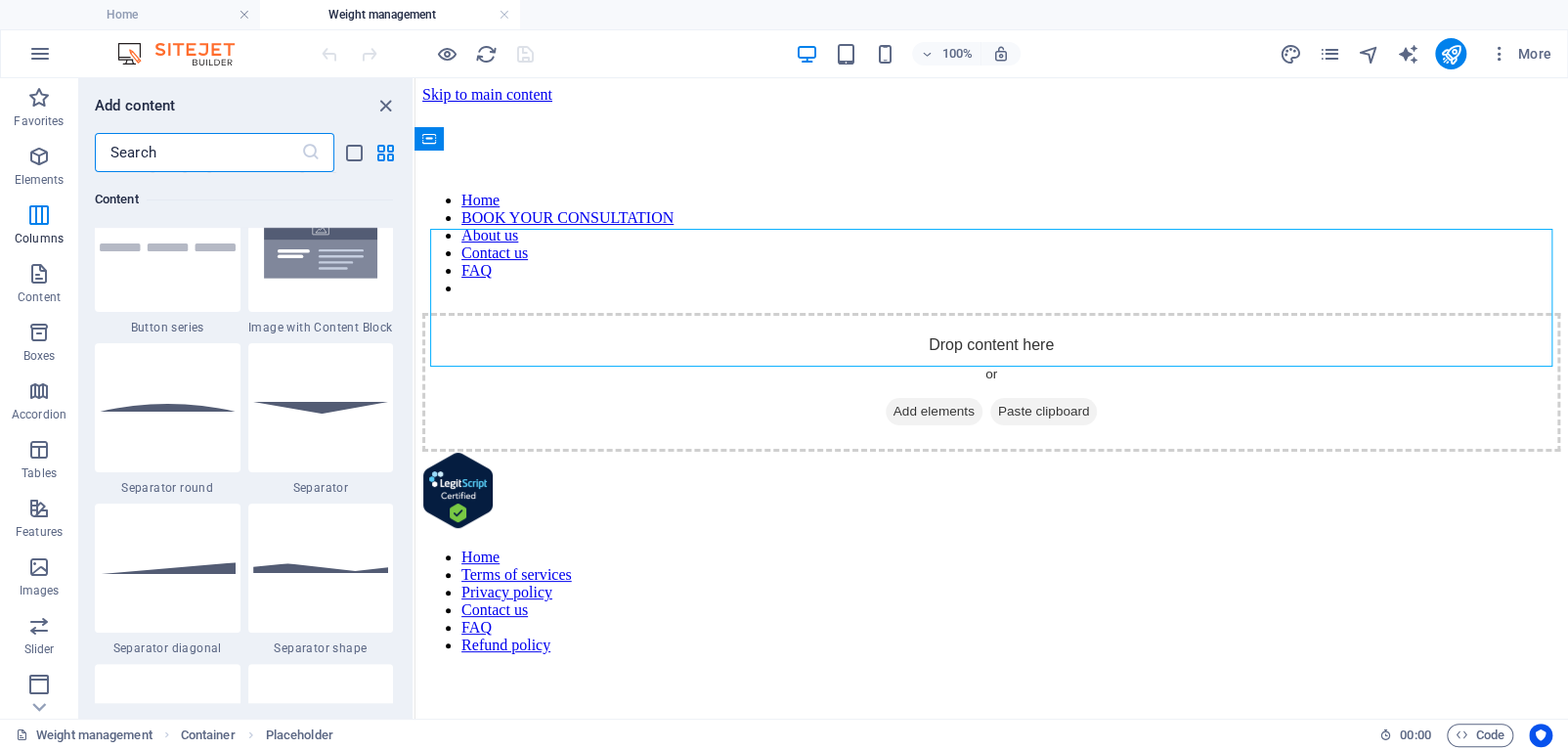 scroll, scrollTop: 4599, scrollLeft: 0, axis: vertical 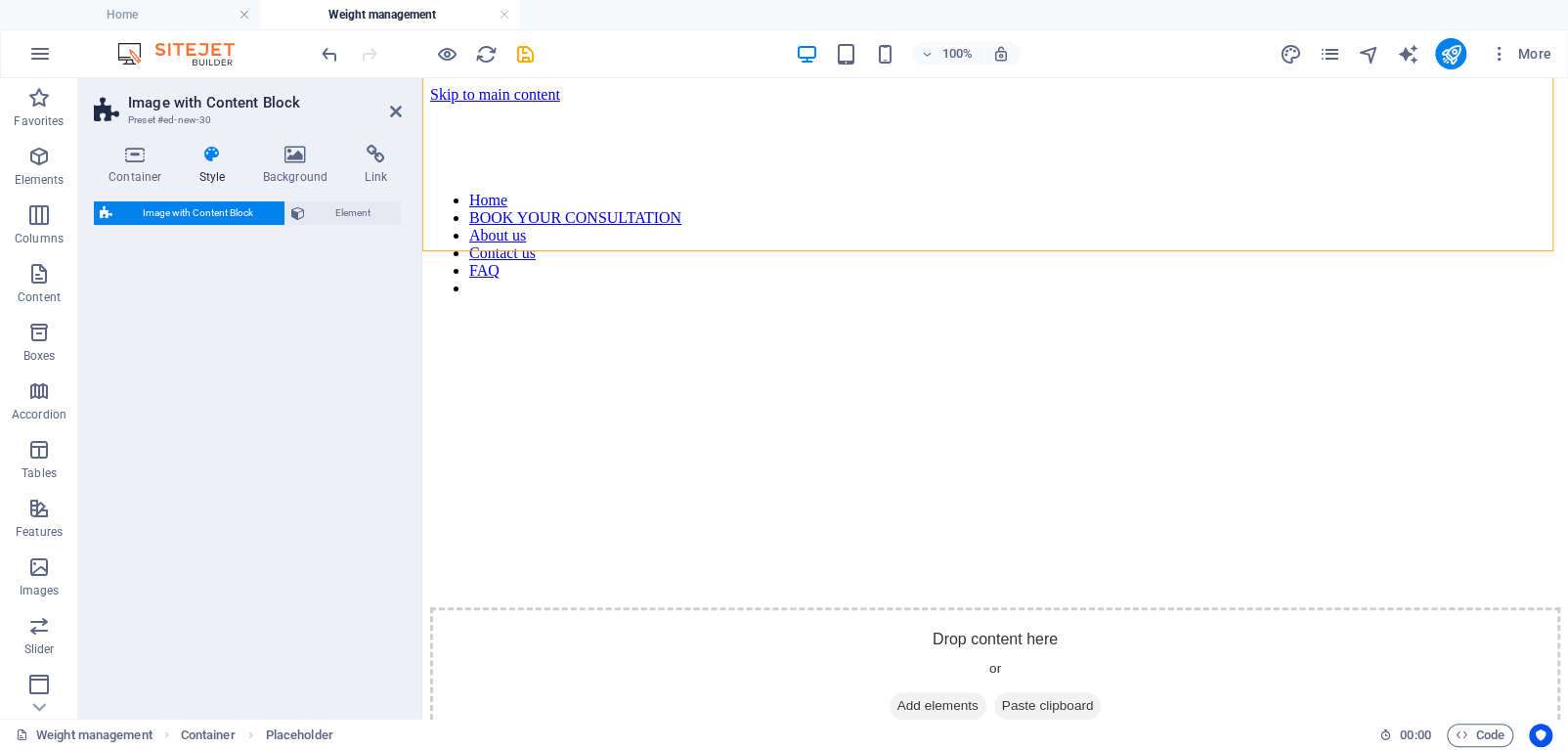 select on "rem" 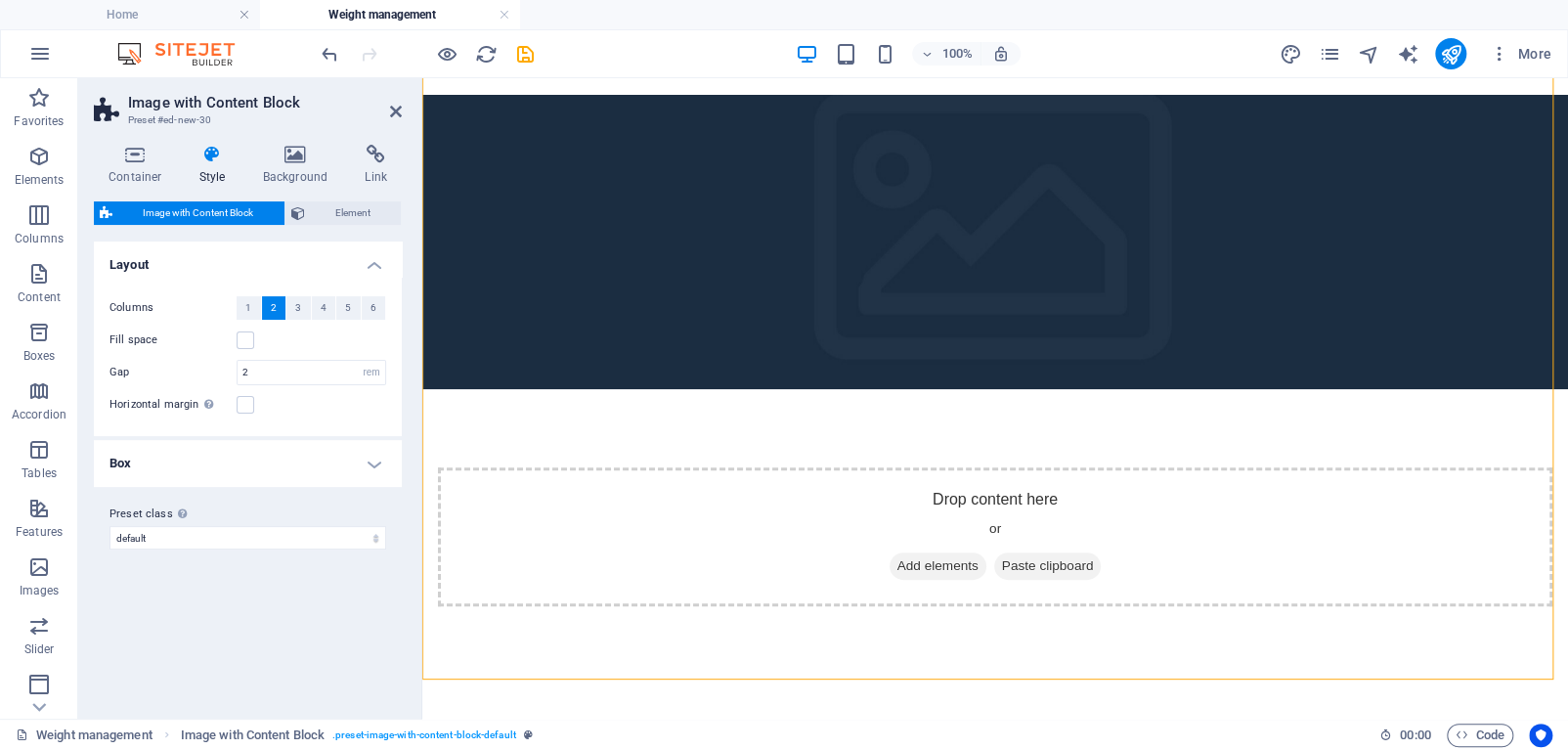 scroll, scrollTop: 0, scrollLeft: 0, axis: both 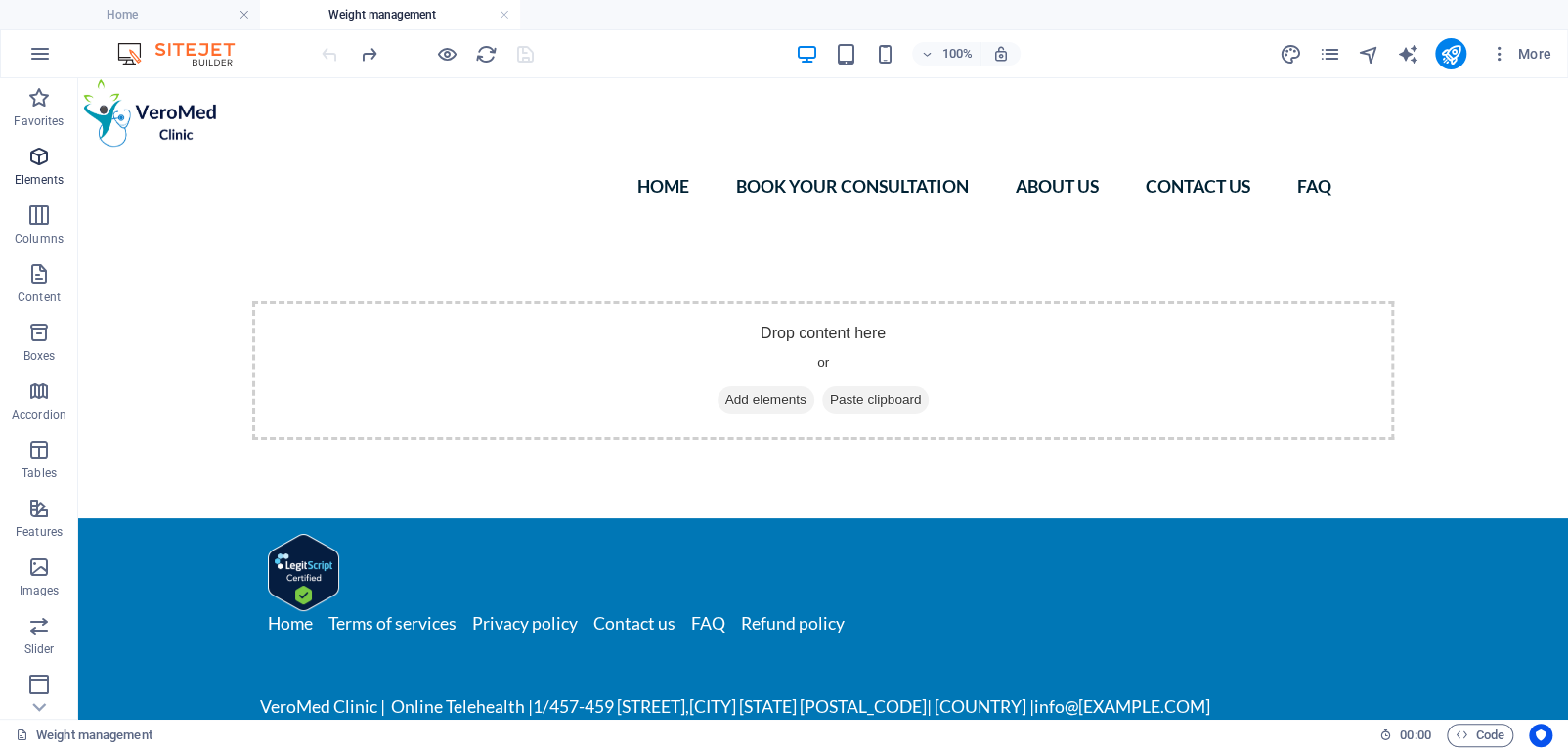 click at bounding box center (39, 156) 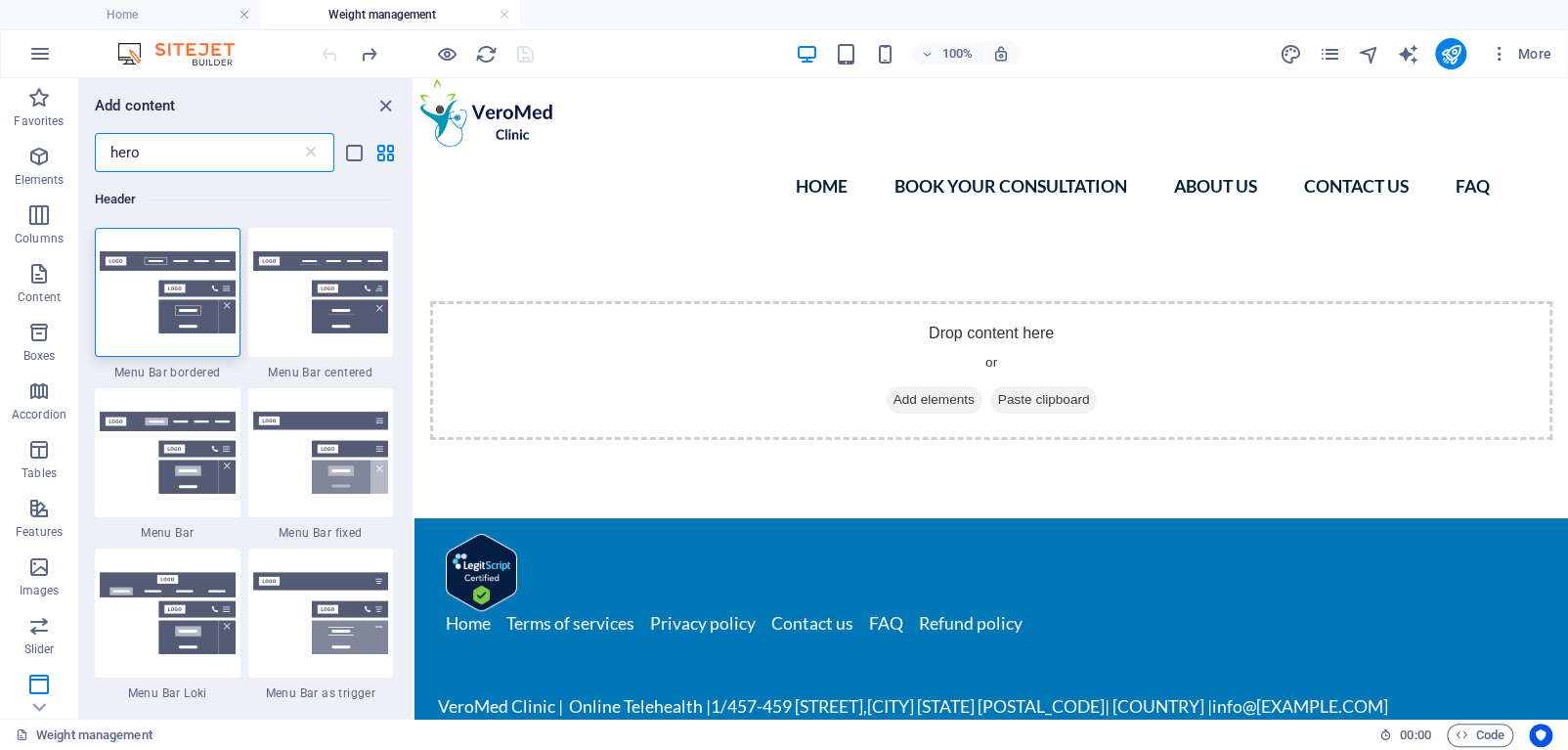 scroll, scrollTop: 0, scrollLeft: 0, axis: both 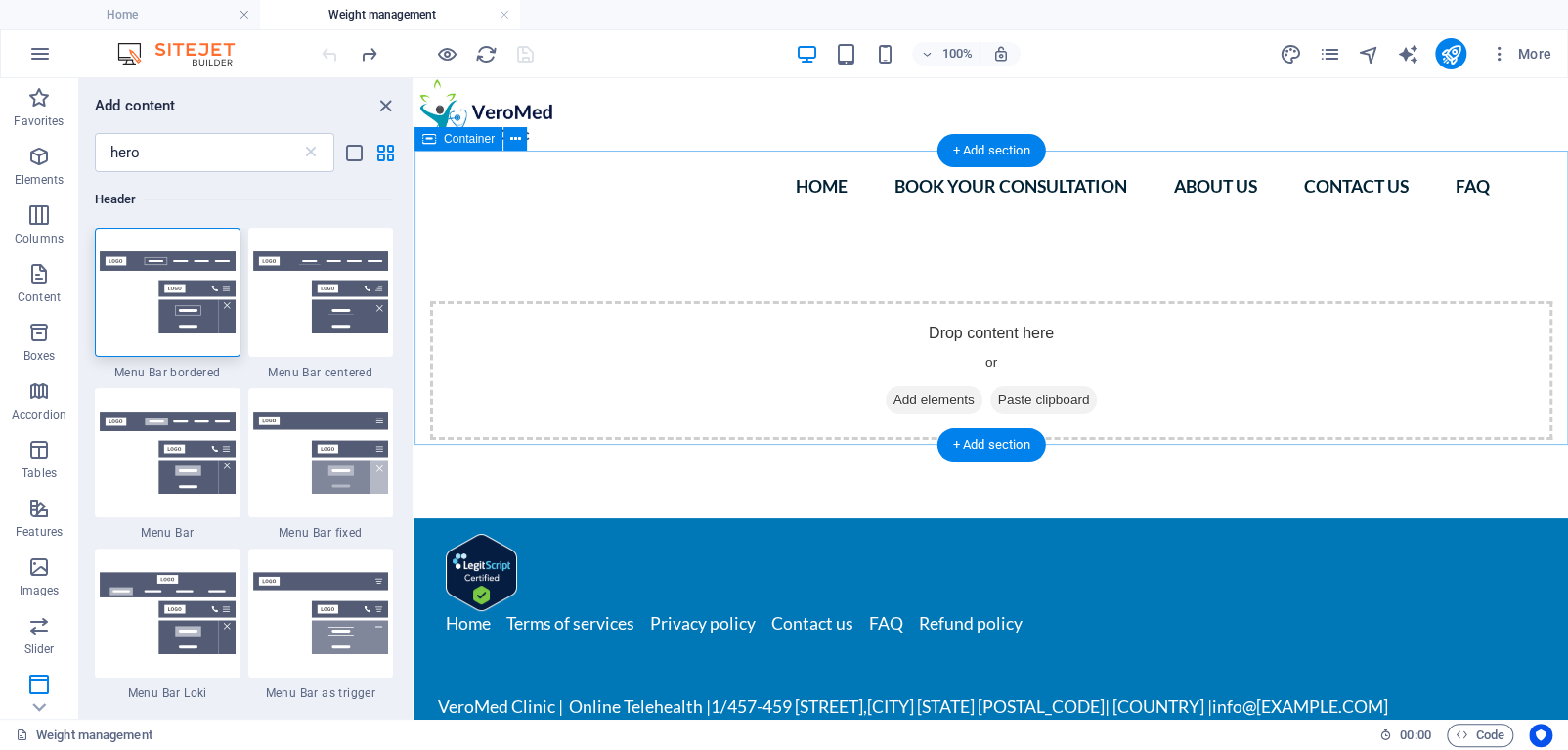 click on "Add elements" at bounding box center (934, 400) 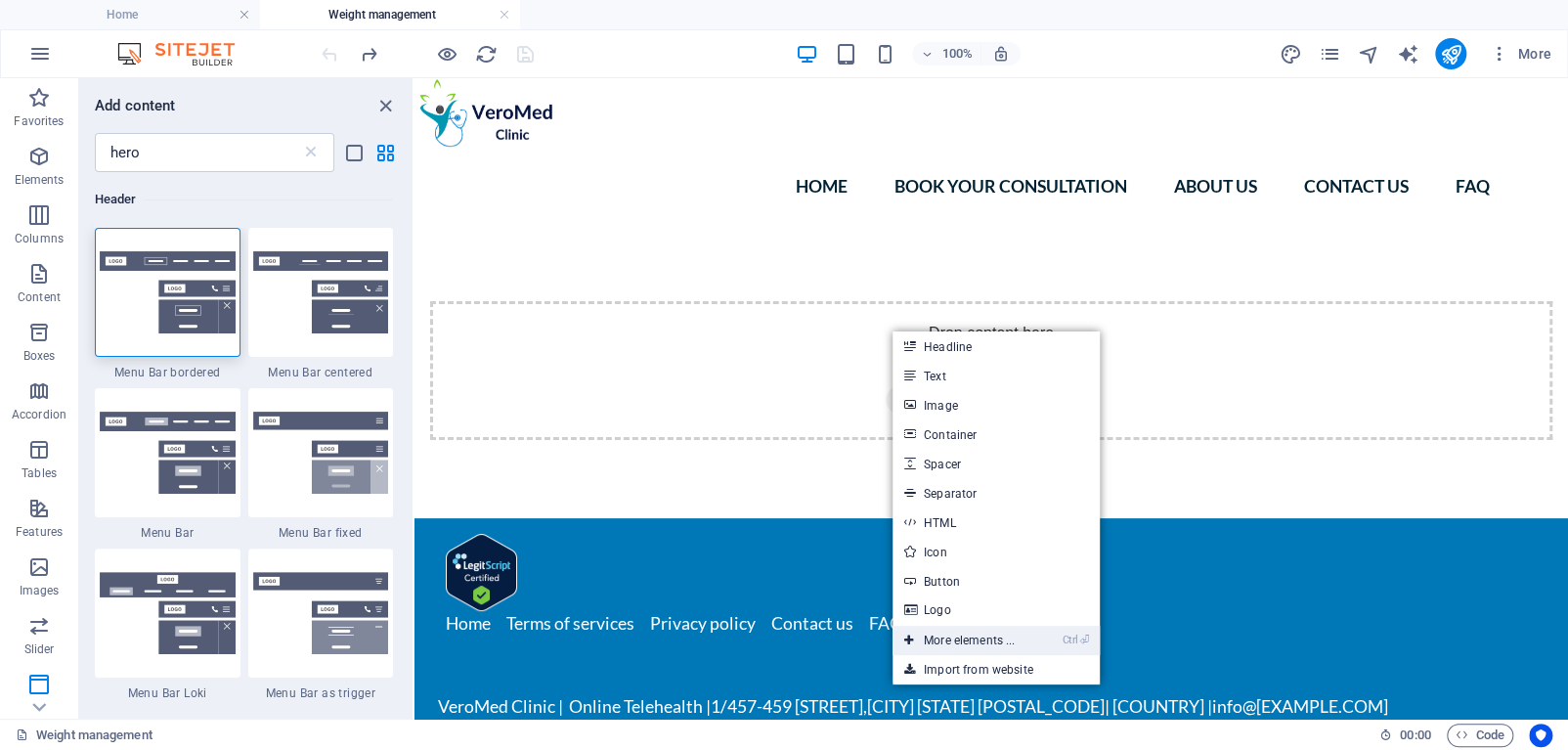 click on "Ctrl ⏎  More elements ..." at bounding box center (959, 640) 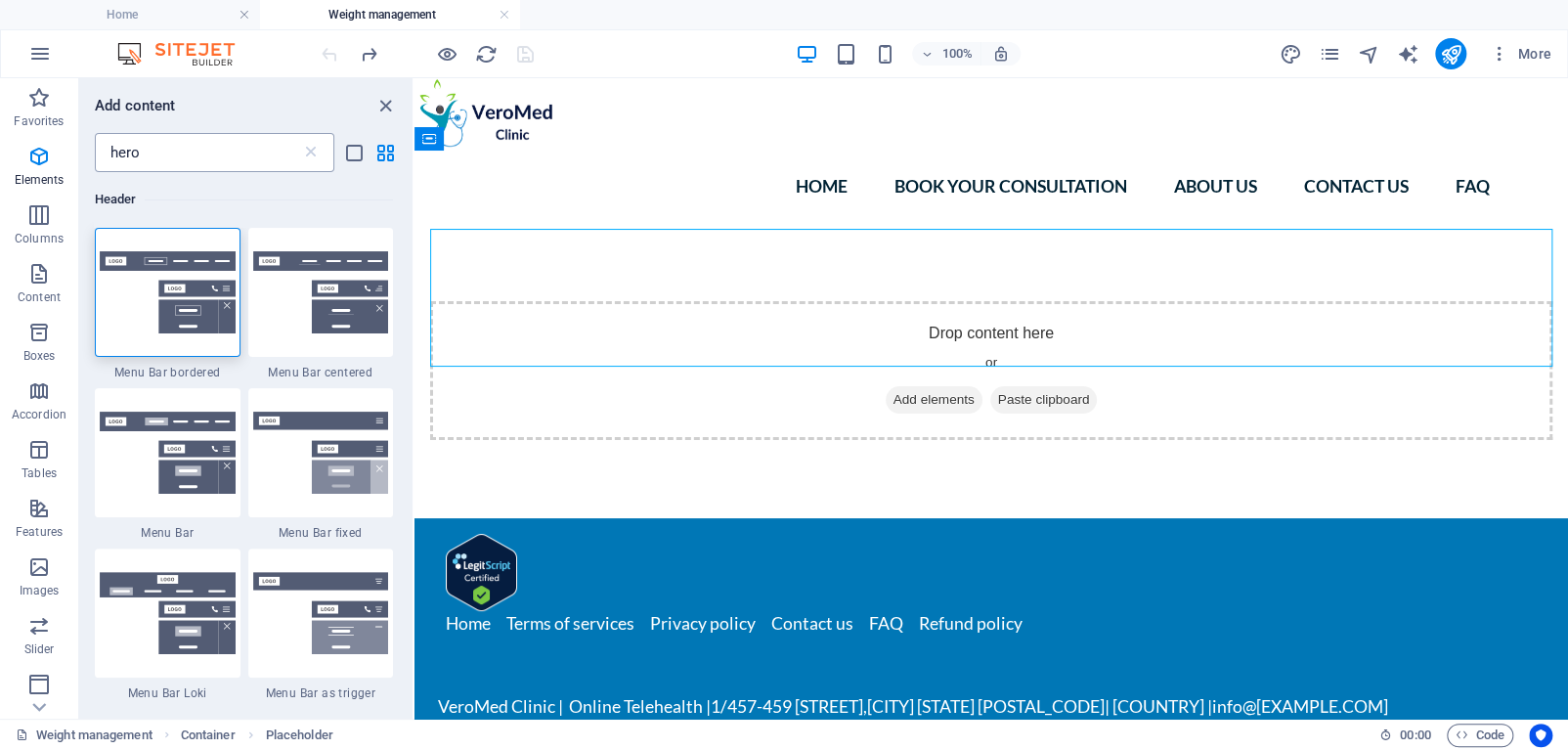 click on "hero" at bounding box center [197, 153] 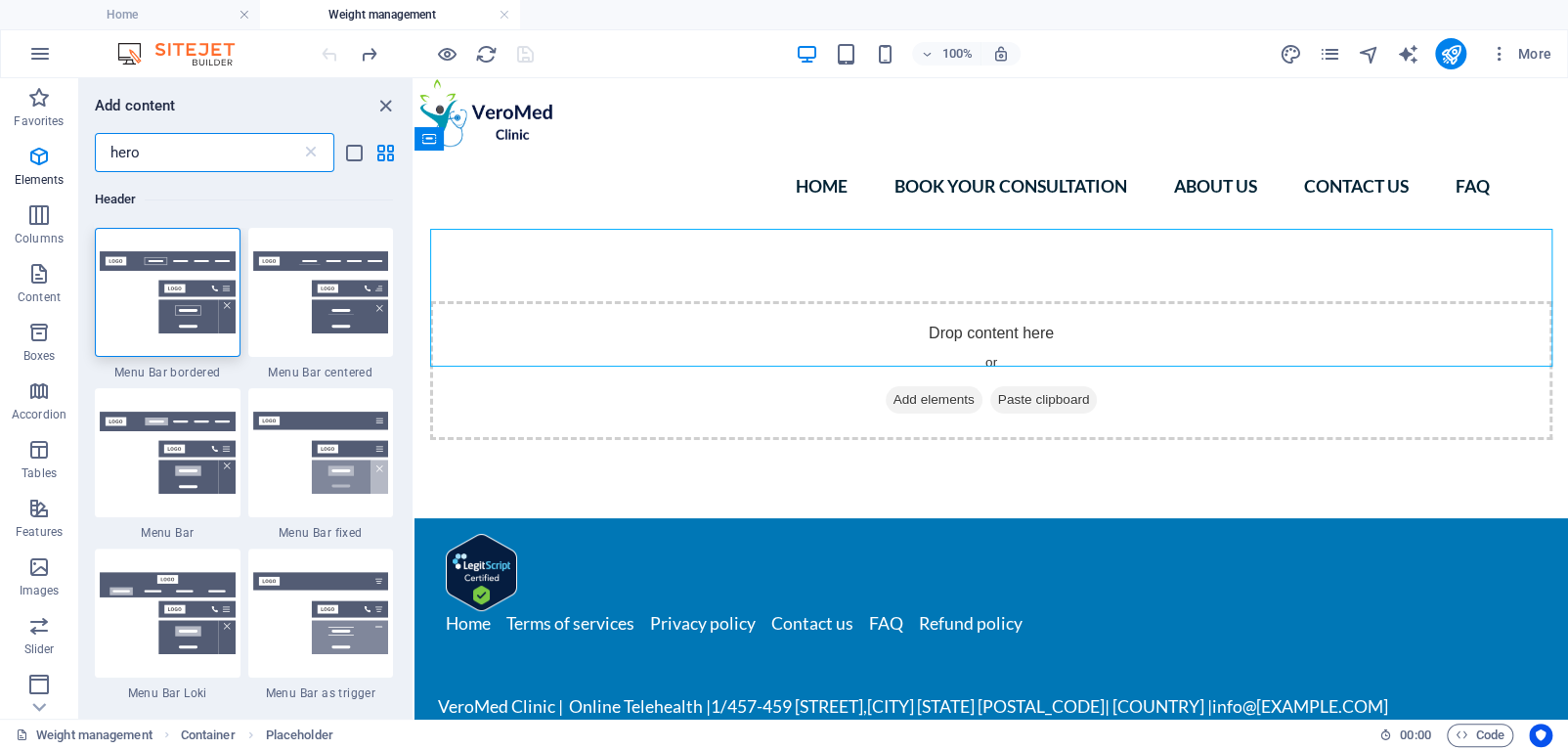click on "hero" at bounding box center [197, 153] 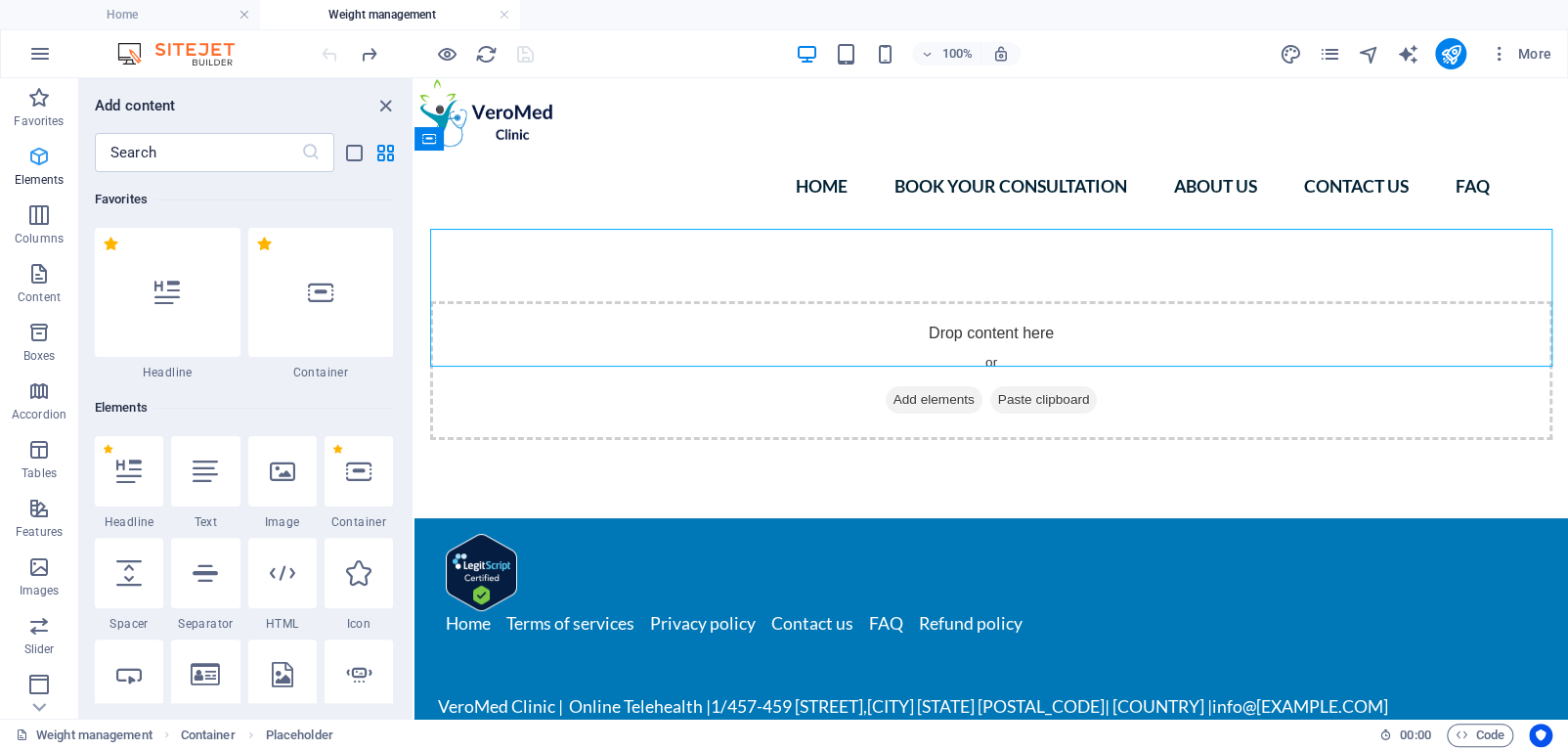 click on "Elements" at bounding box center (39, 168) 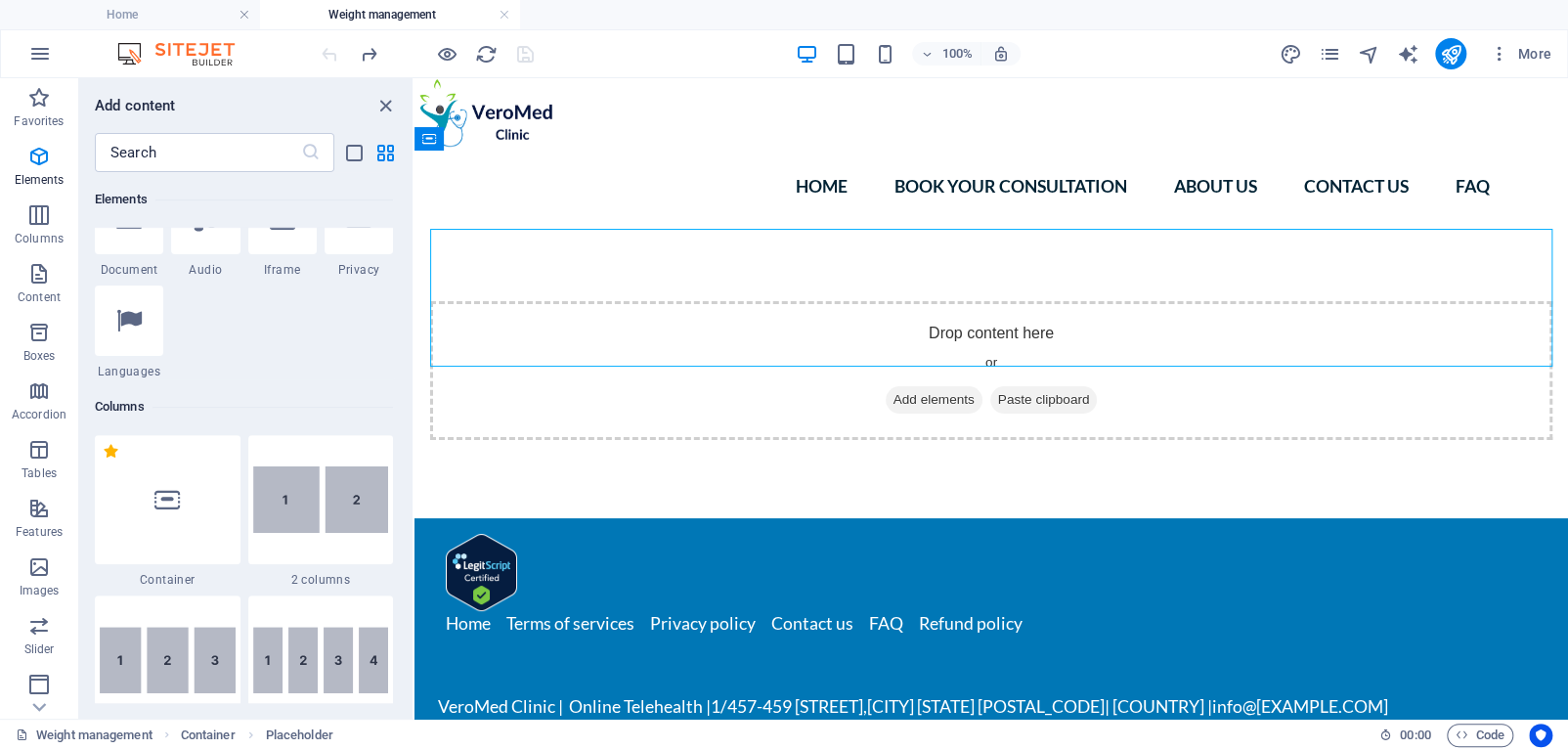 scroll, scrollTop: 826, scrollLeft: 0, axis: vertical 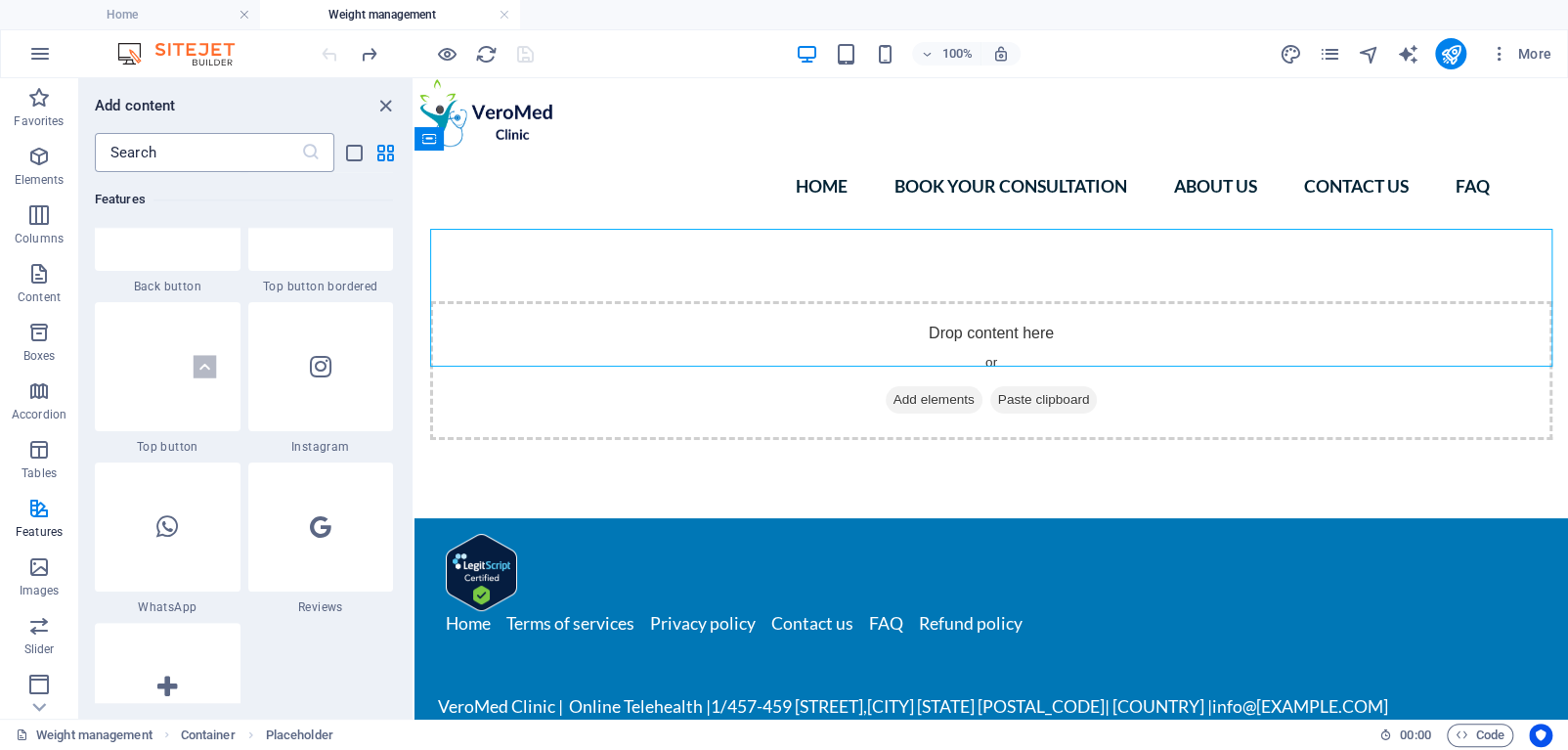 click at bounding box center (197, 153) 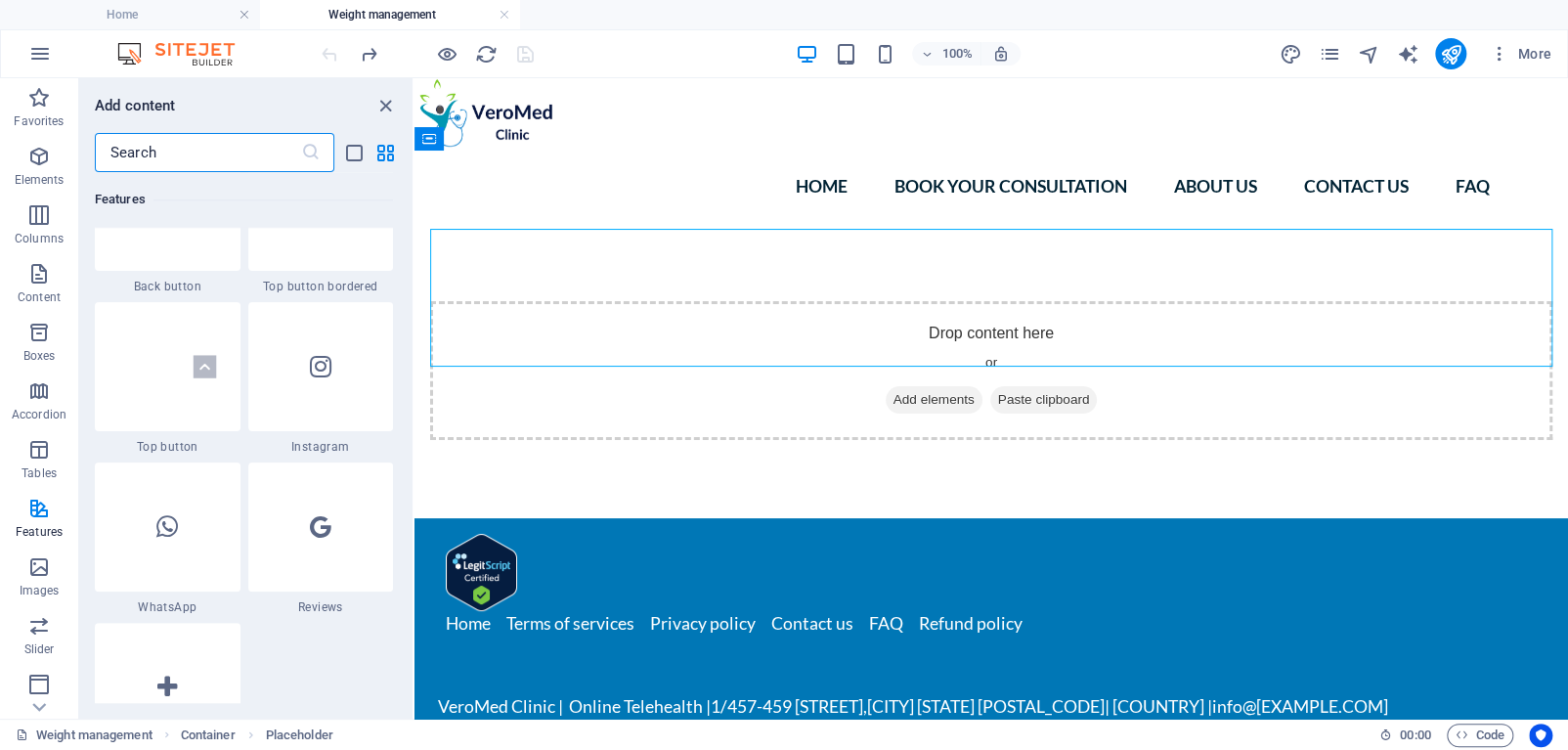 click at bounding box center (197, 153) 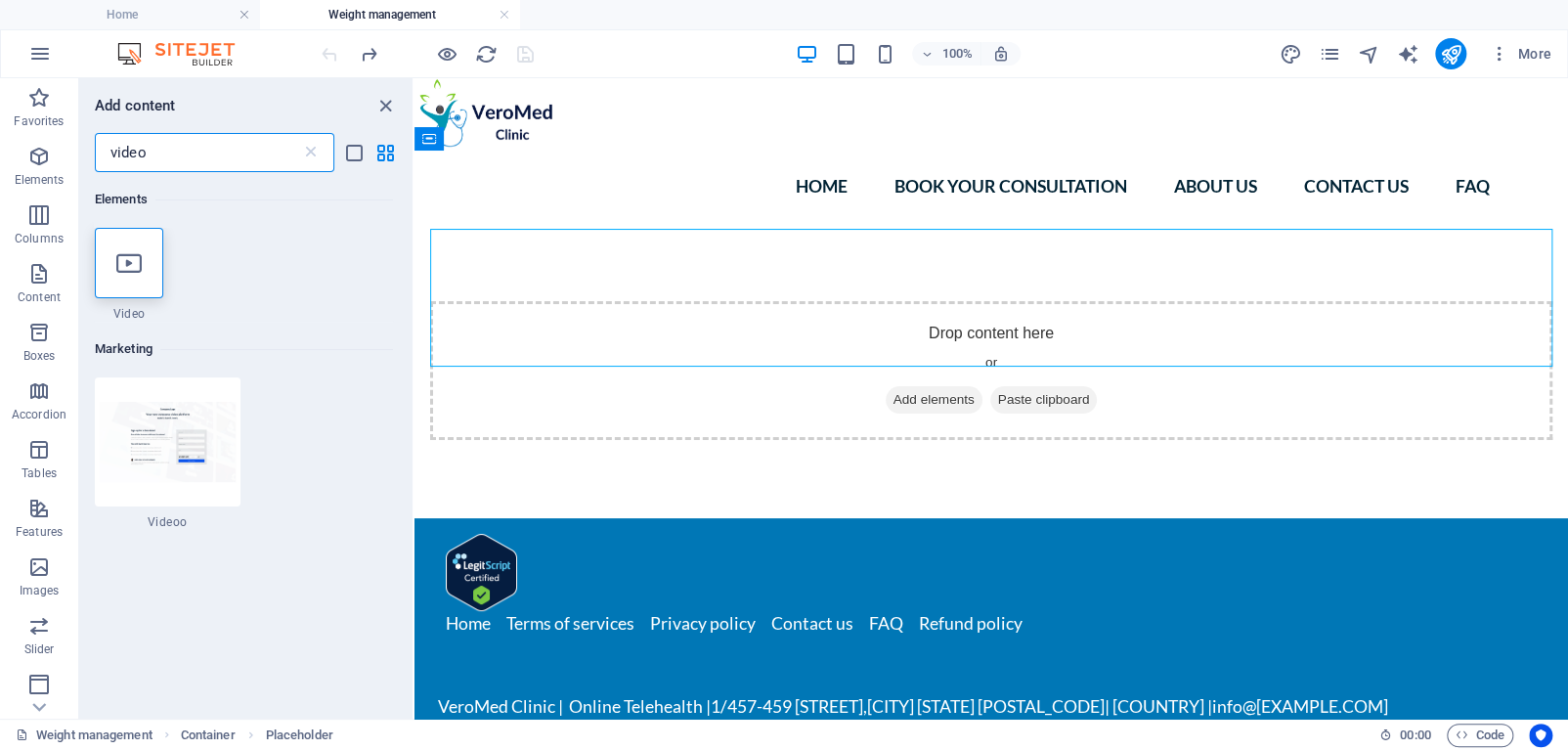 scroll, scrollTop: 0, scrollLeft: 0, axis: both 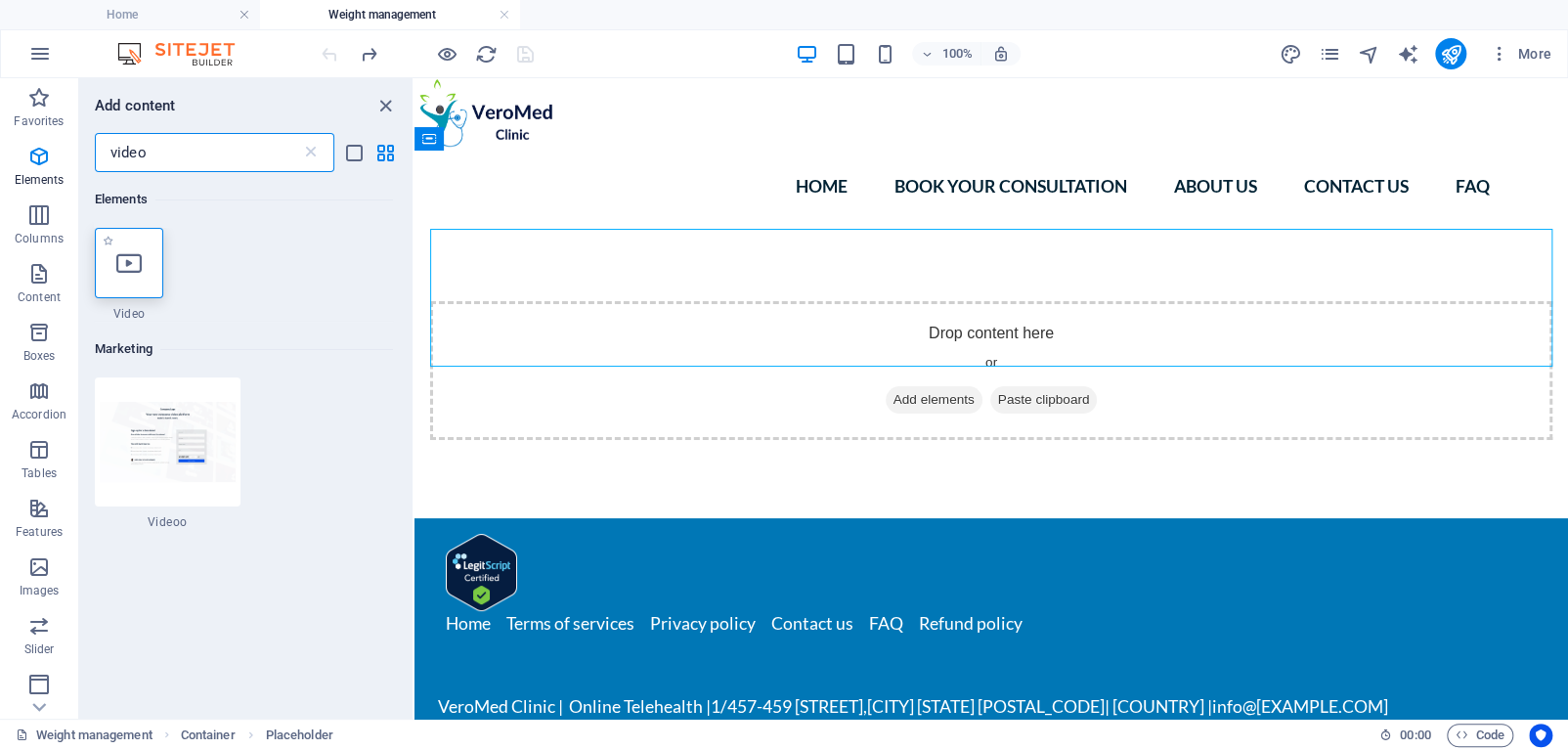 type on "video" 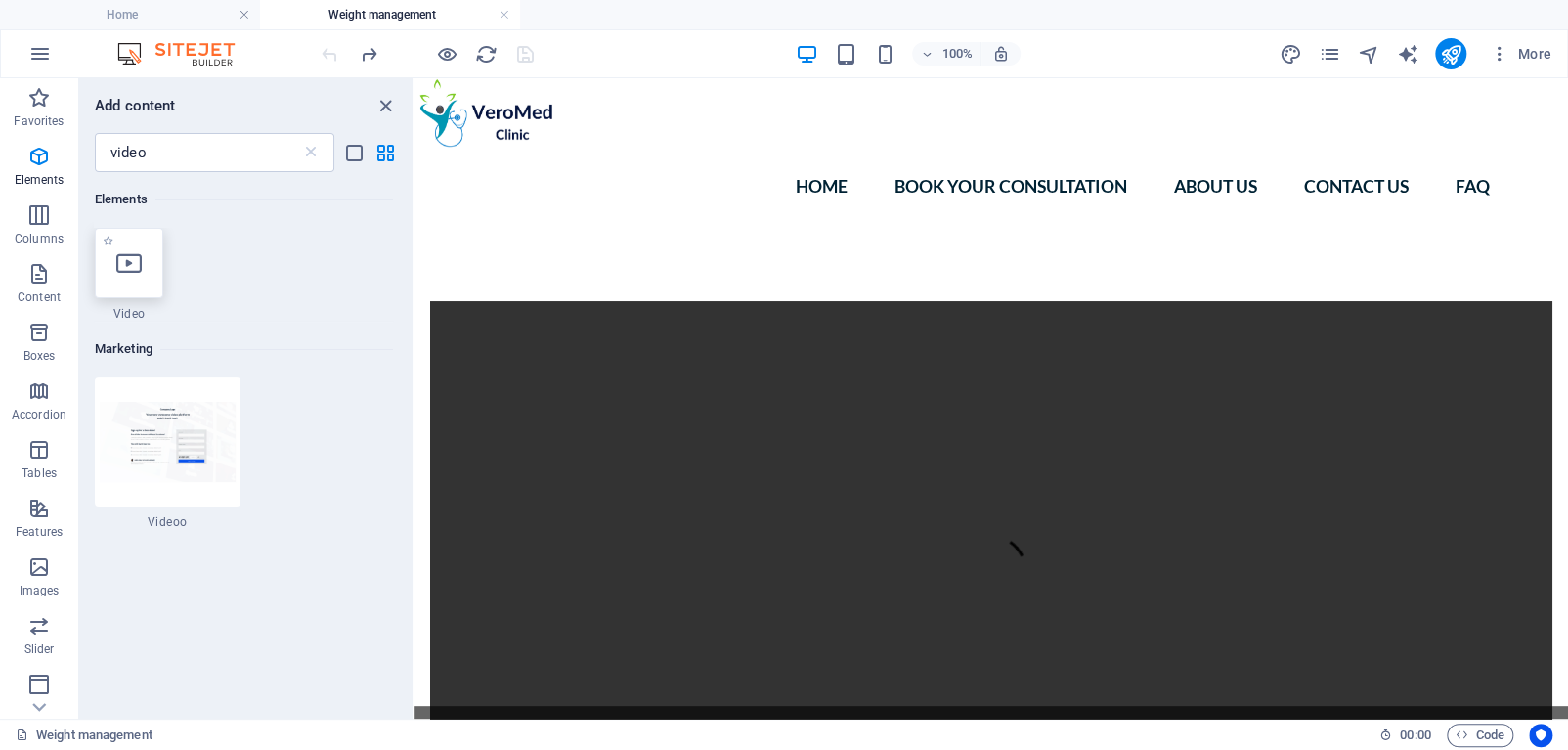 select on "%" 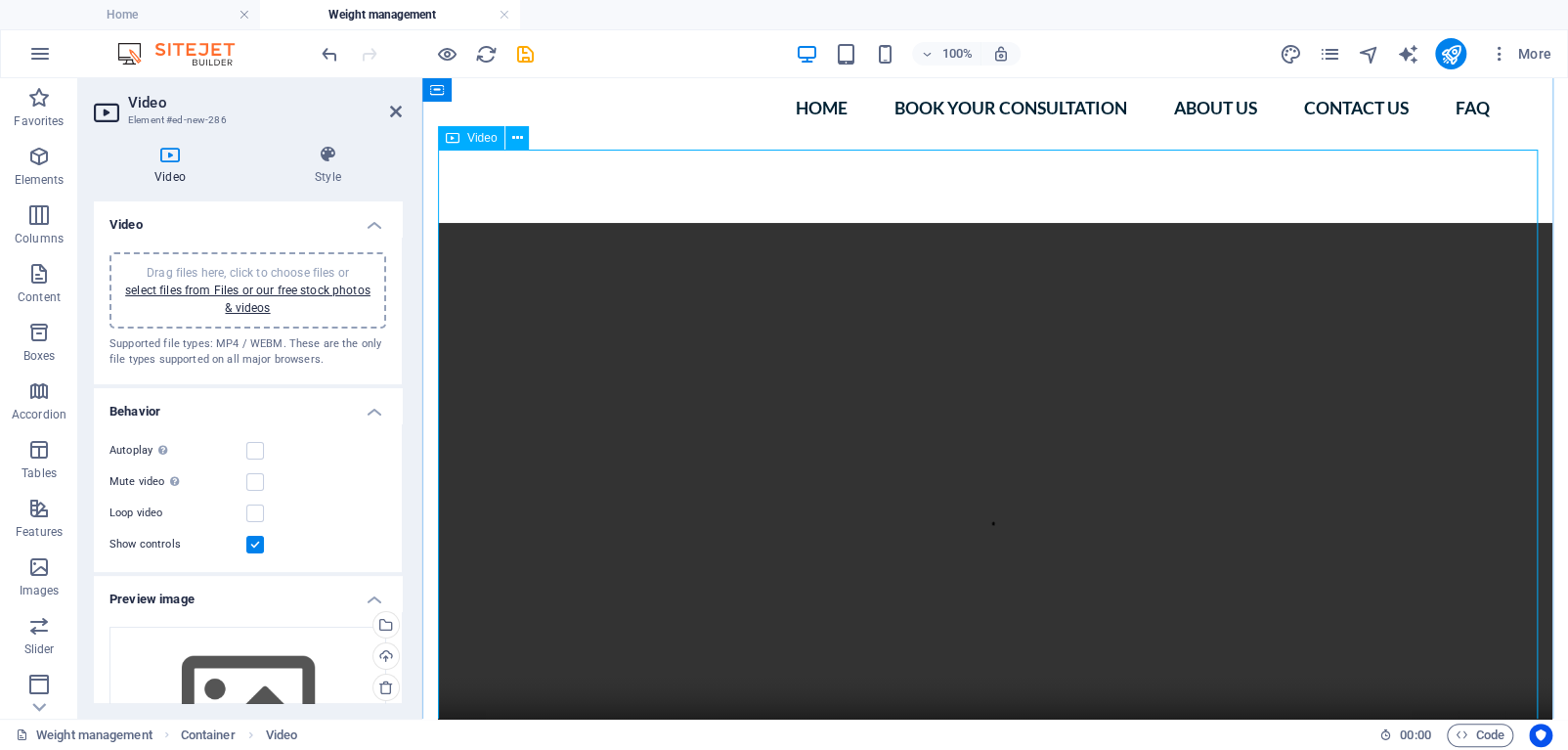 scroll, scrollTop: 0, scrollLeft: 0, axis: both 